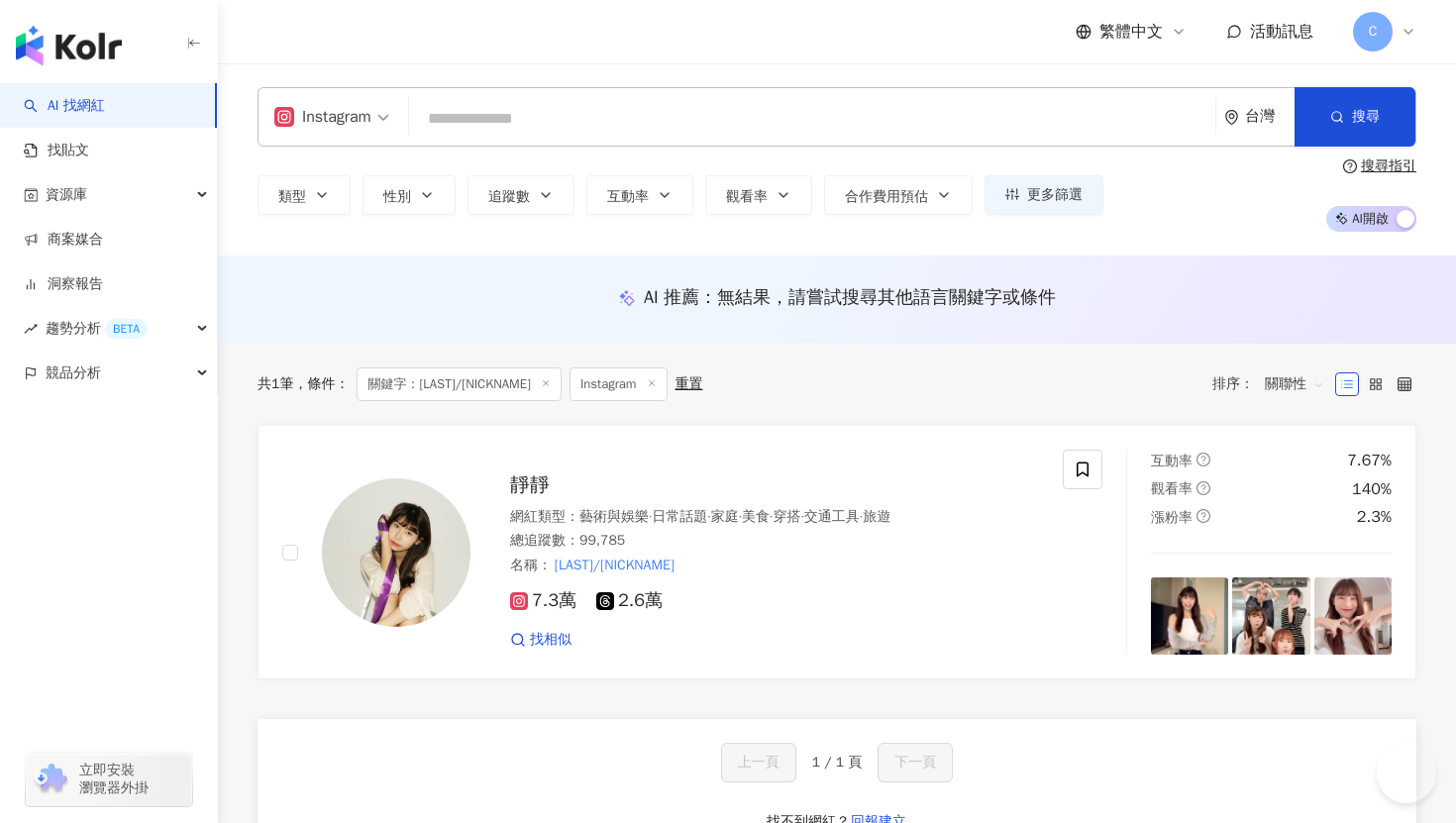 scroll, scrollTop: 0, scrollLeft: 0, axis: both 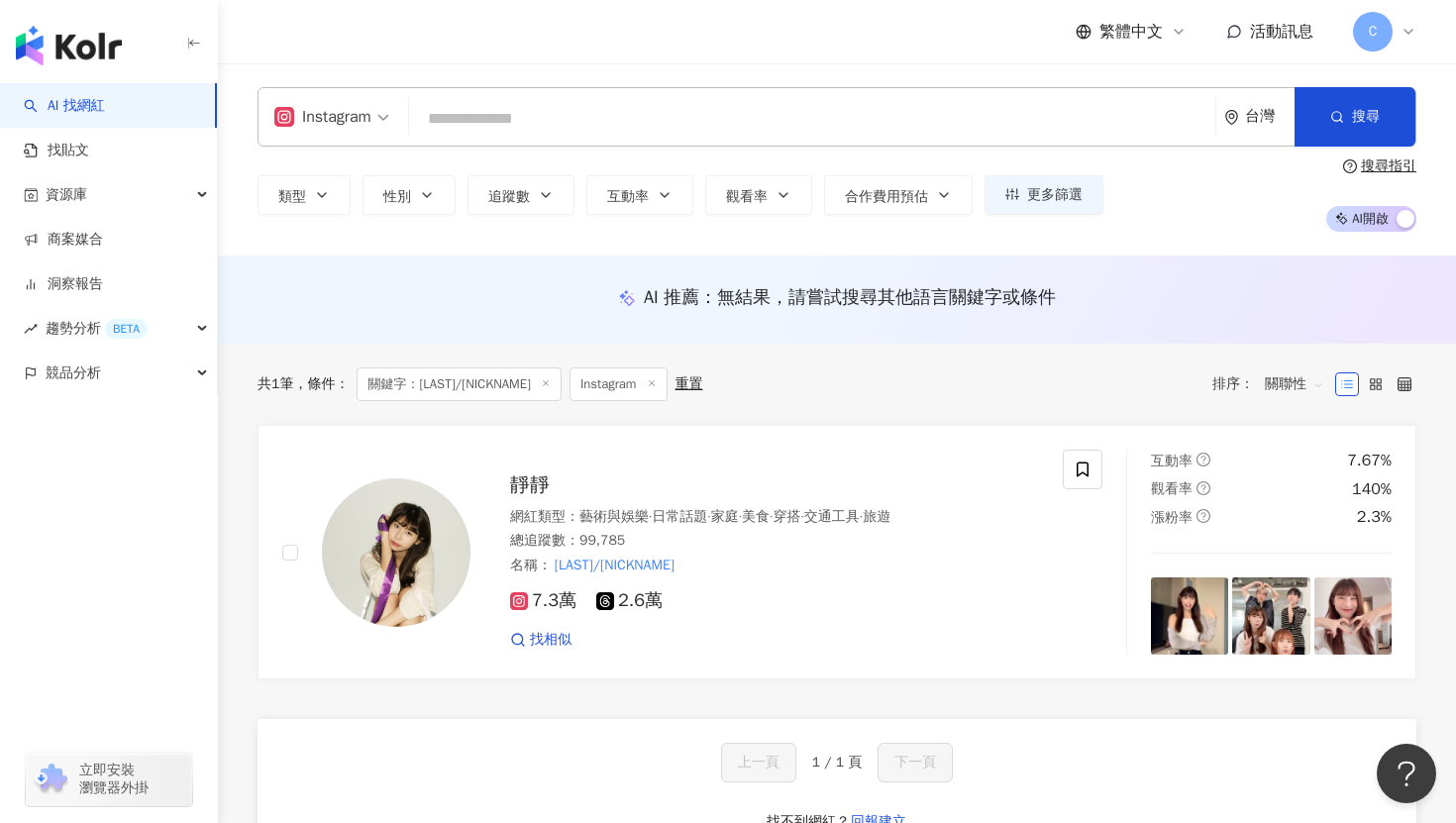 click on "Instagram 台灣 搜尋 ef639912-dc50-44a7-9312-4fb75e08d4b6 Kiki🐶 48,224   追蹤者 kikiiSpace 54,692   追蹤者 KESHIGOMUHANKO KiKiKoKo. 3,069   追蹤者 KIKIN_KIKIE 3,264   追蹤者 didie&friends 1,034   追蹤者" at bounding box center (837, 117) 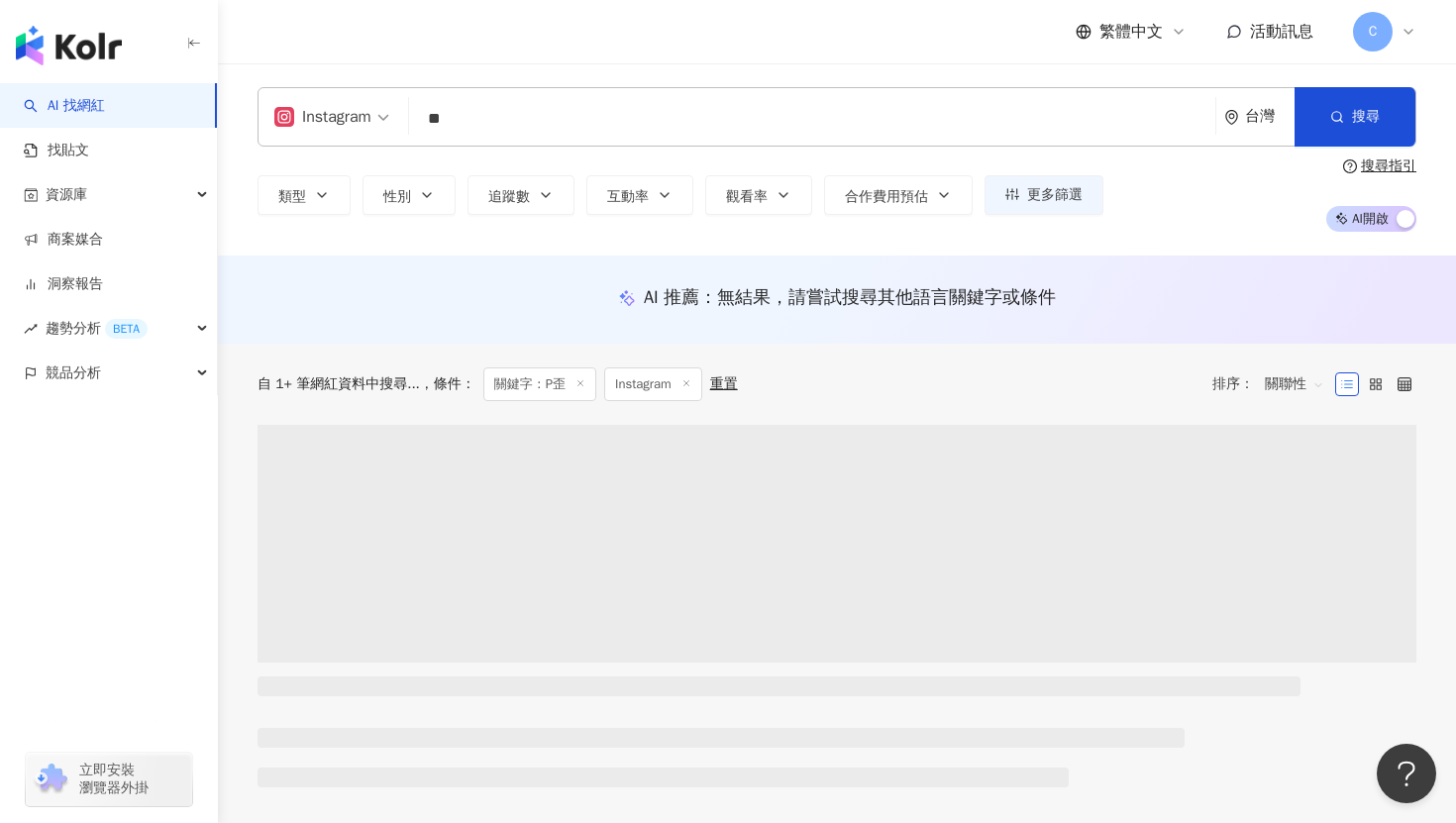click on "**" at bounding box center [812, 119] 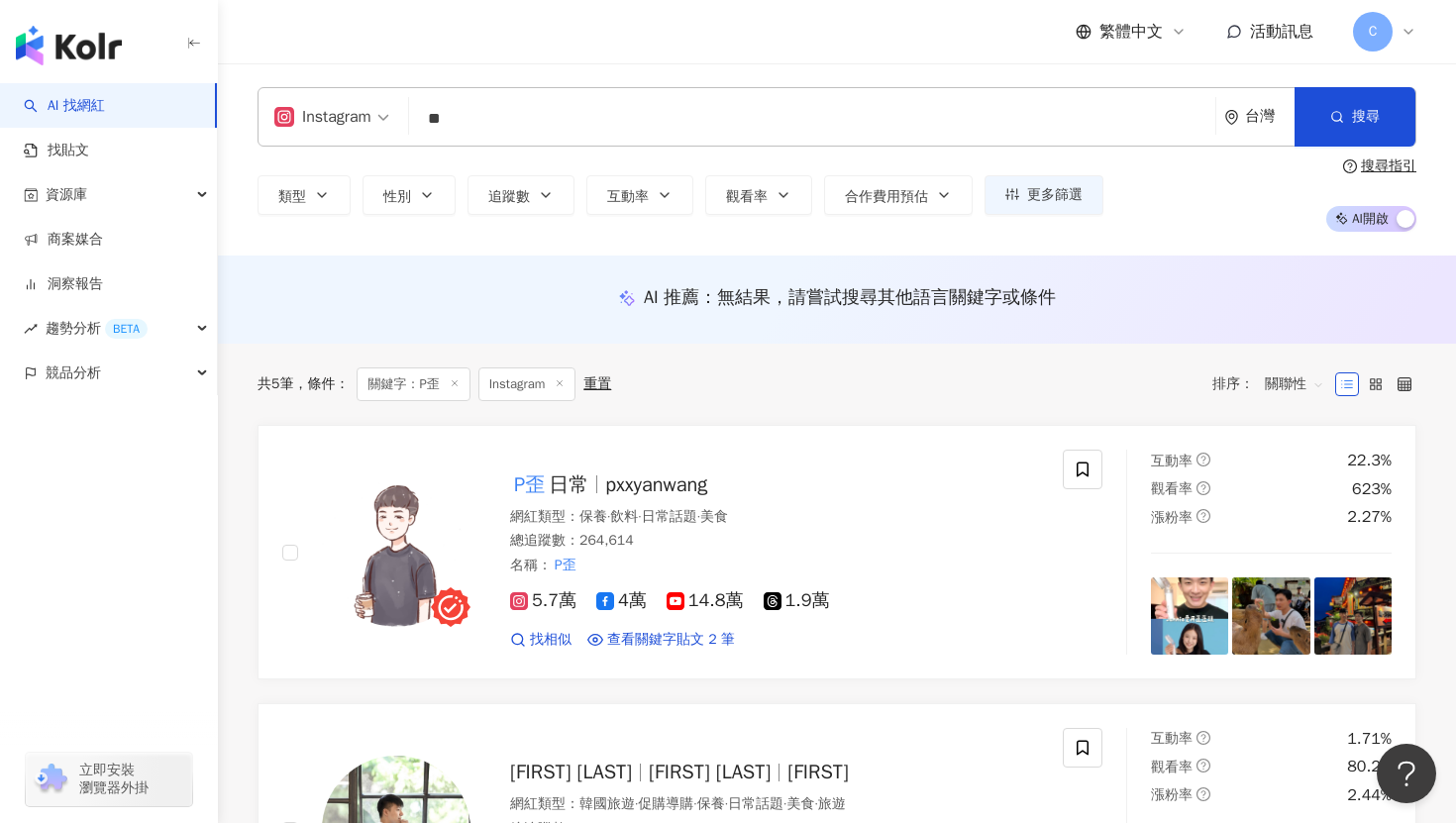 type on "**" 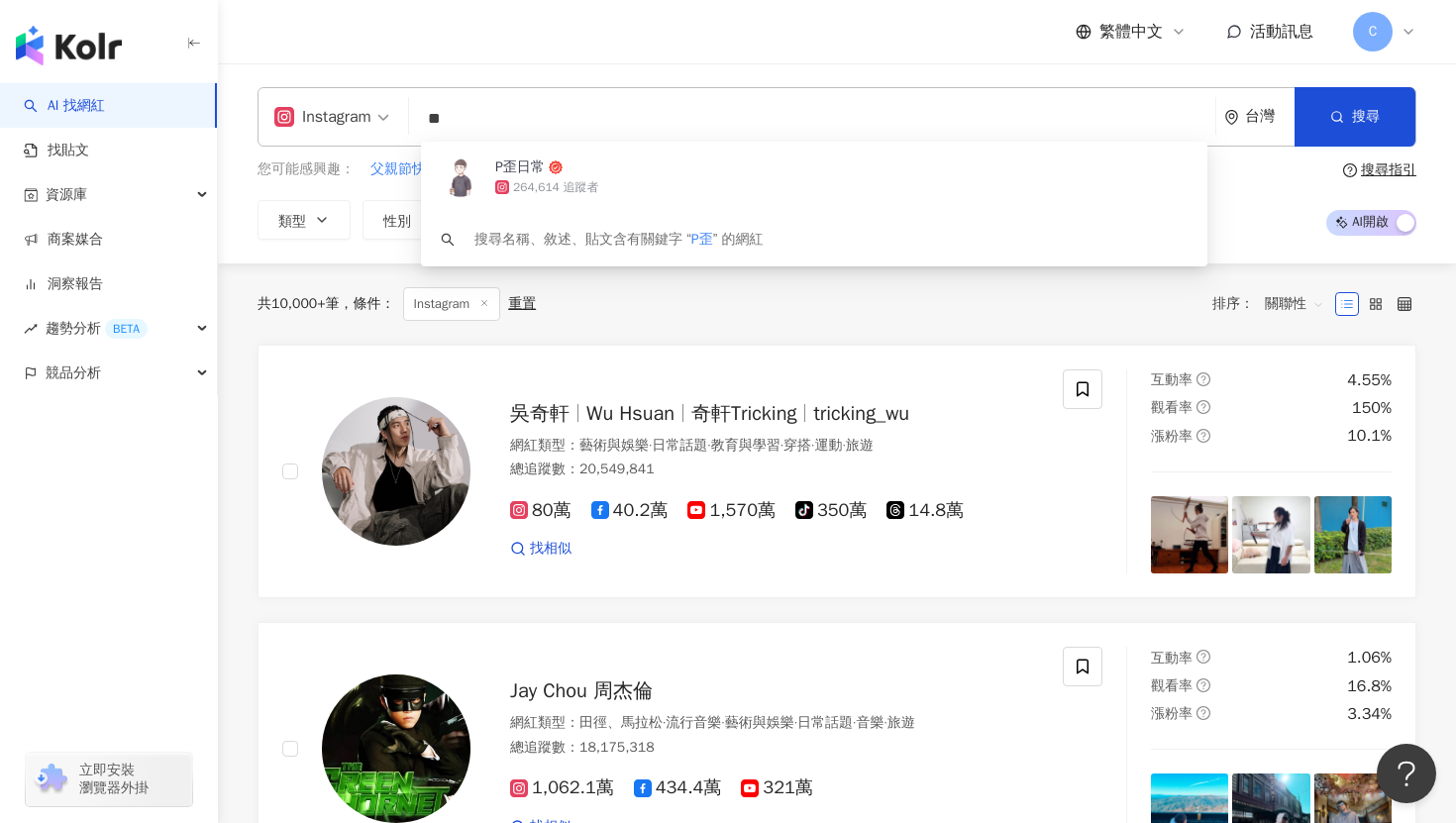 click on "**" at bounding box center (812, 119) 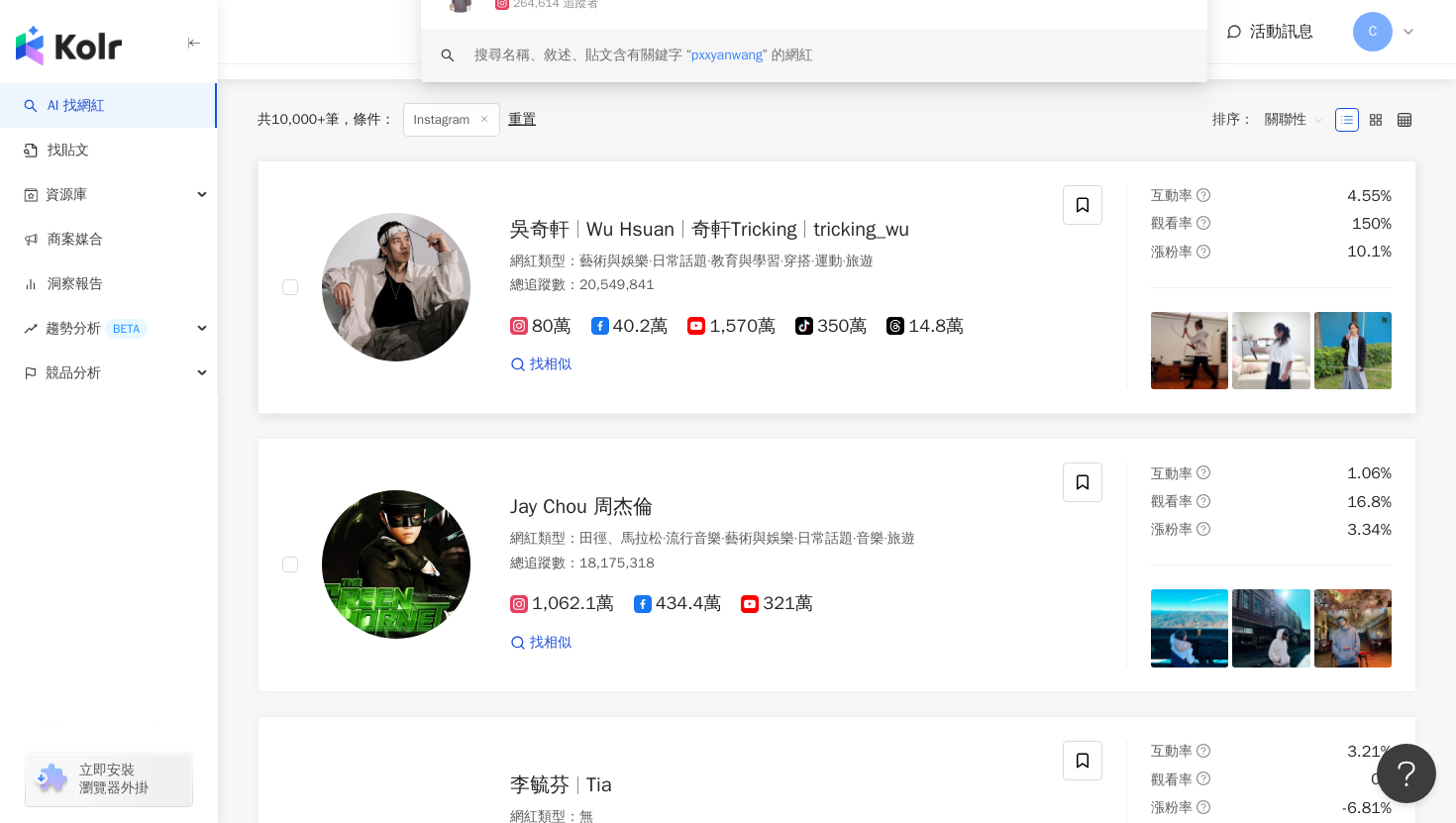 scroll, scrollTop: 0, scrollLeft: 0, axis: both 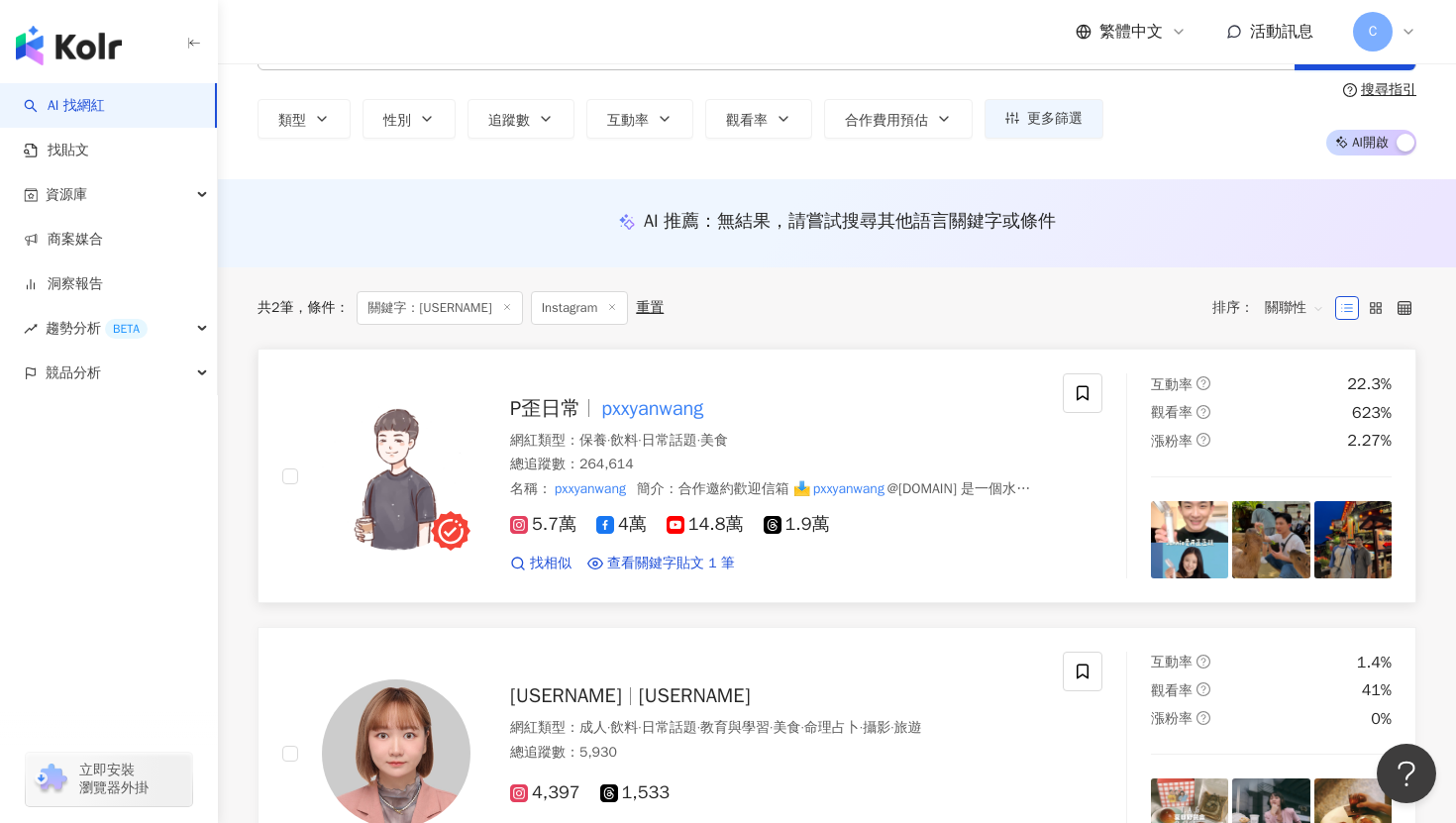 click on "pxxyanwang" at bounding box center [652, 408] 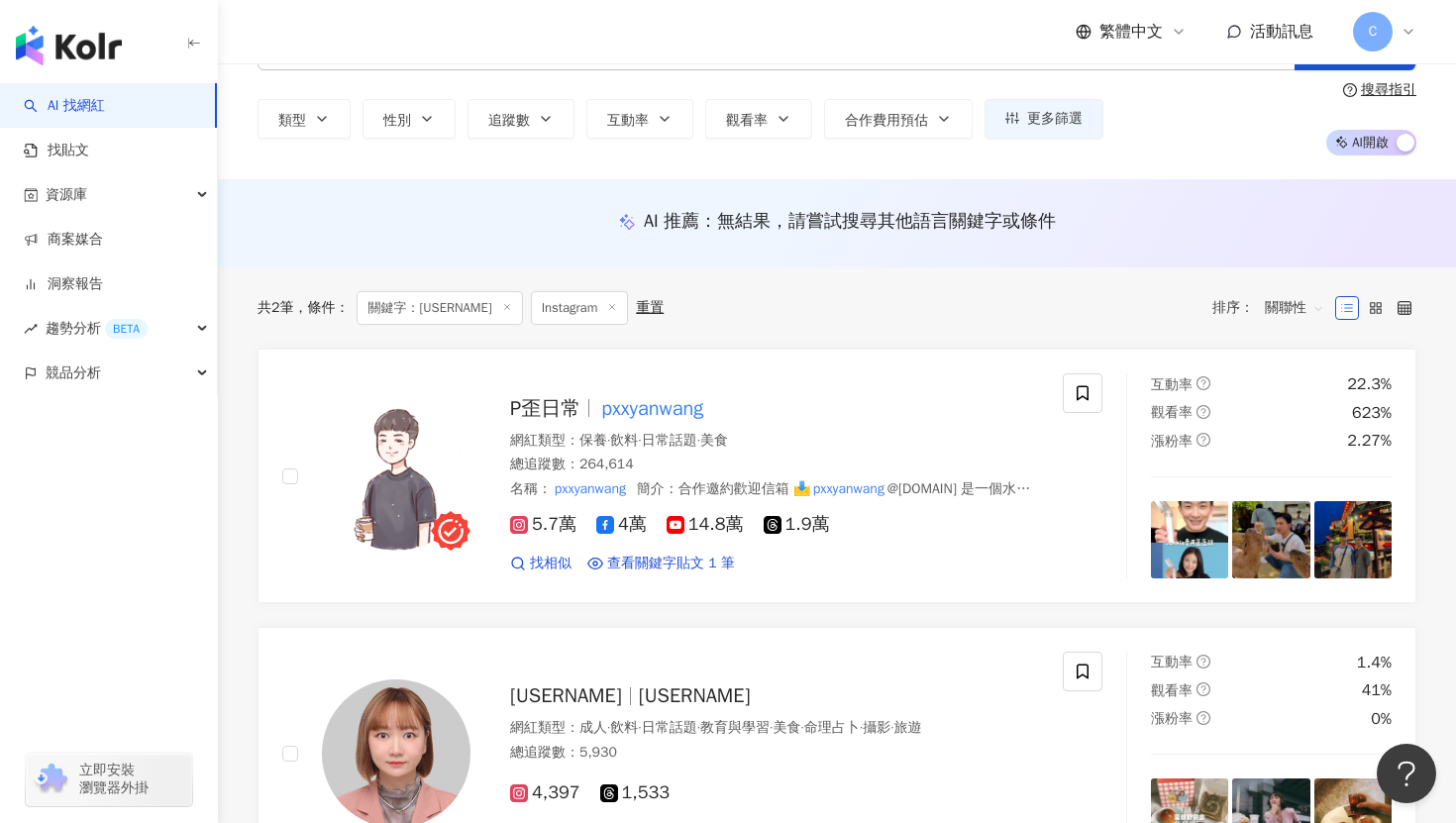 scroll, scrollTop: 0, scrollLeft: 0, axis: both 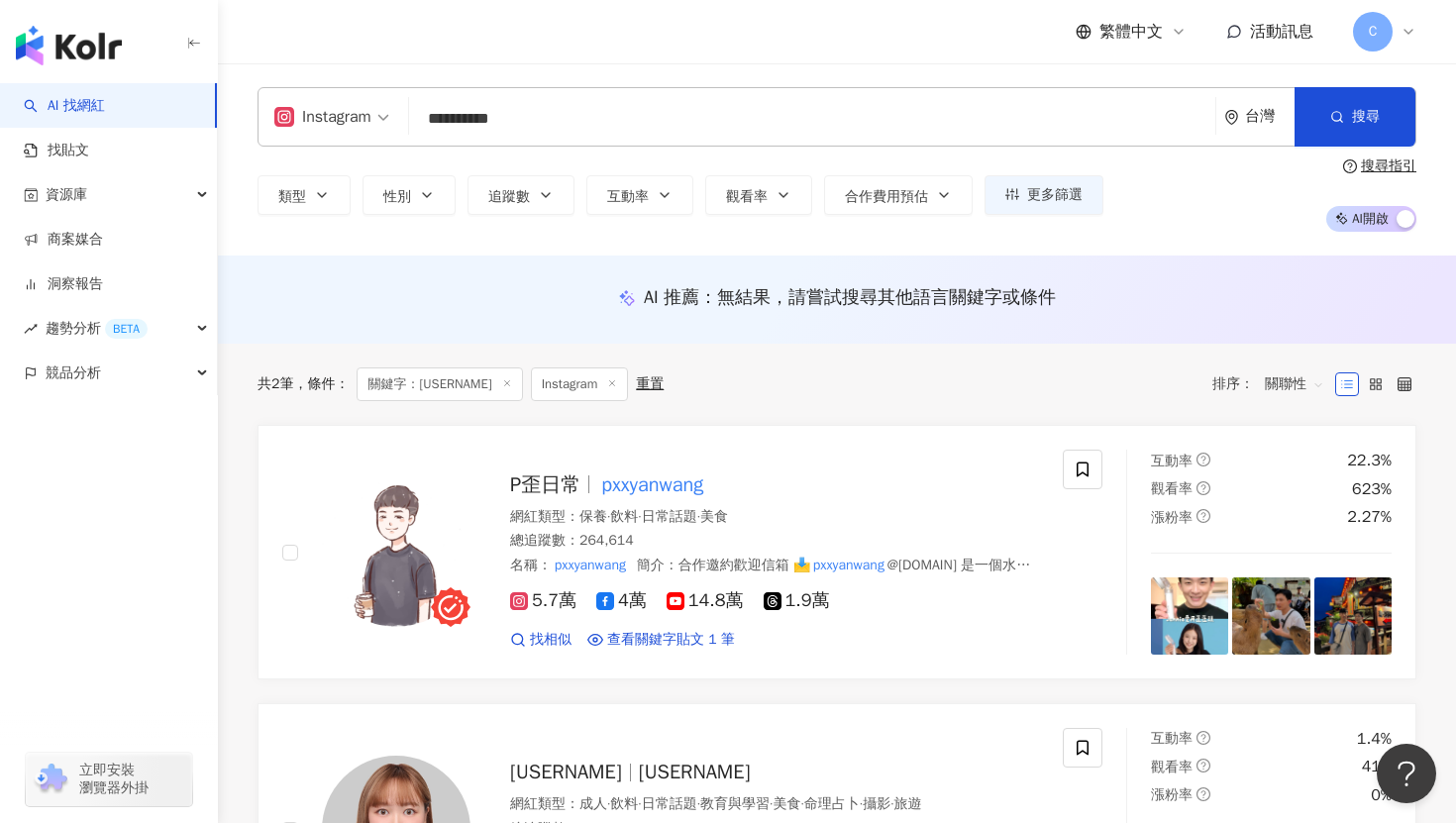 click on "**********" at bounding box center (812, 119) 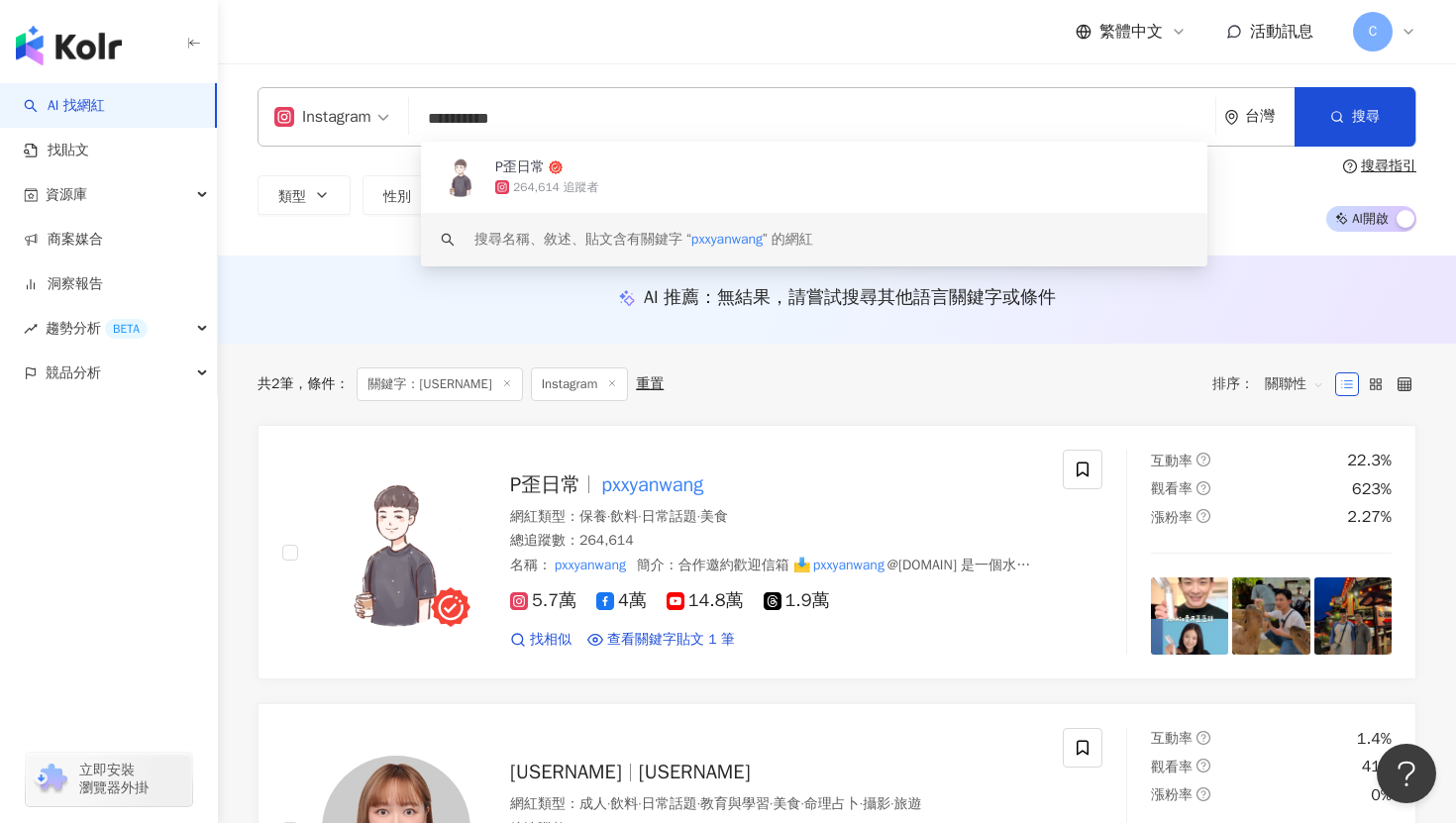 click on "**********" at bounding box center [812, 119] 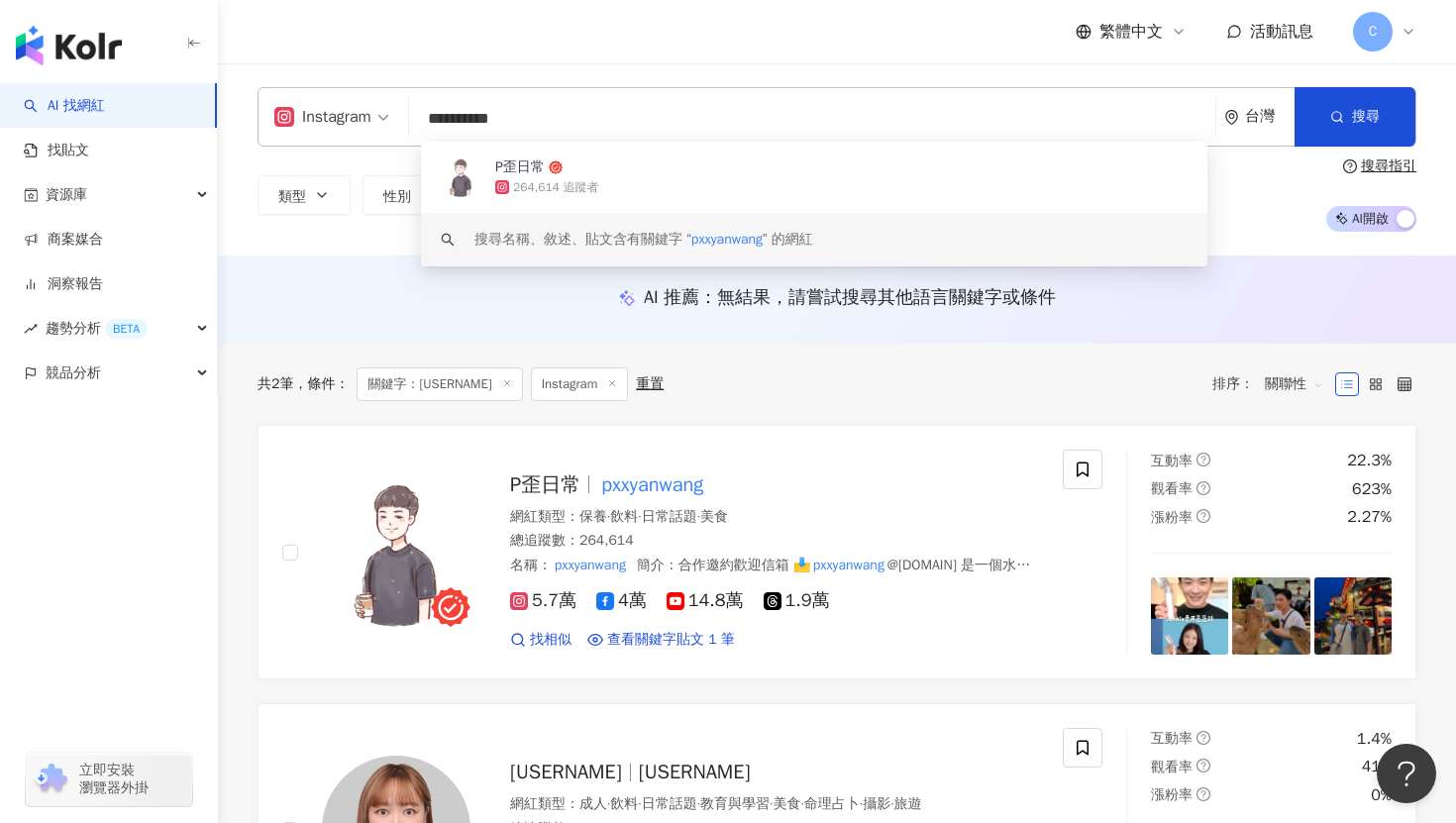 paste 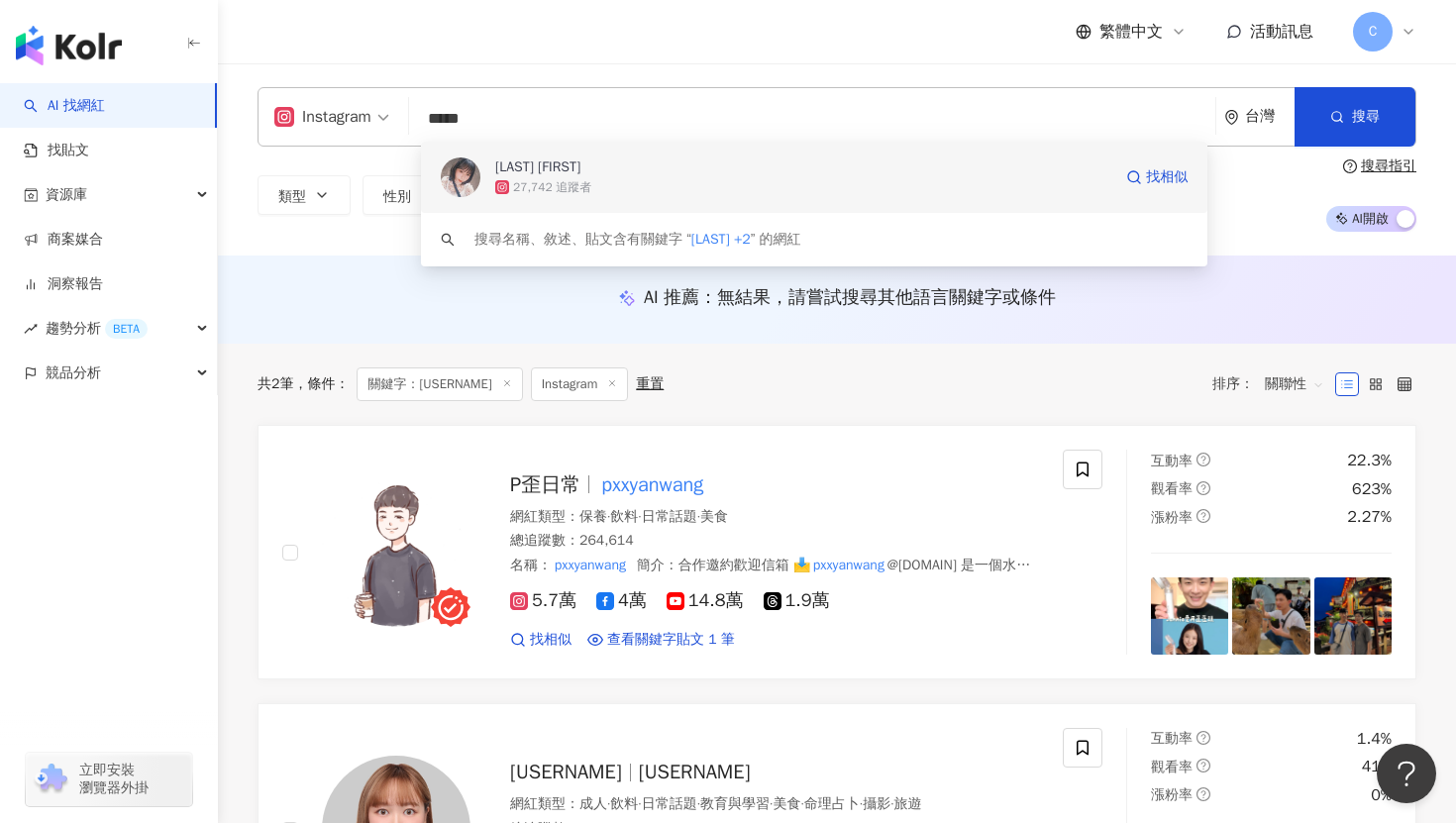 click on "27,742   追蹤者" at bounding box center (552, 187) 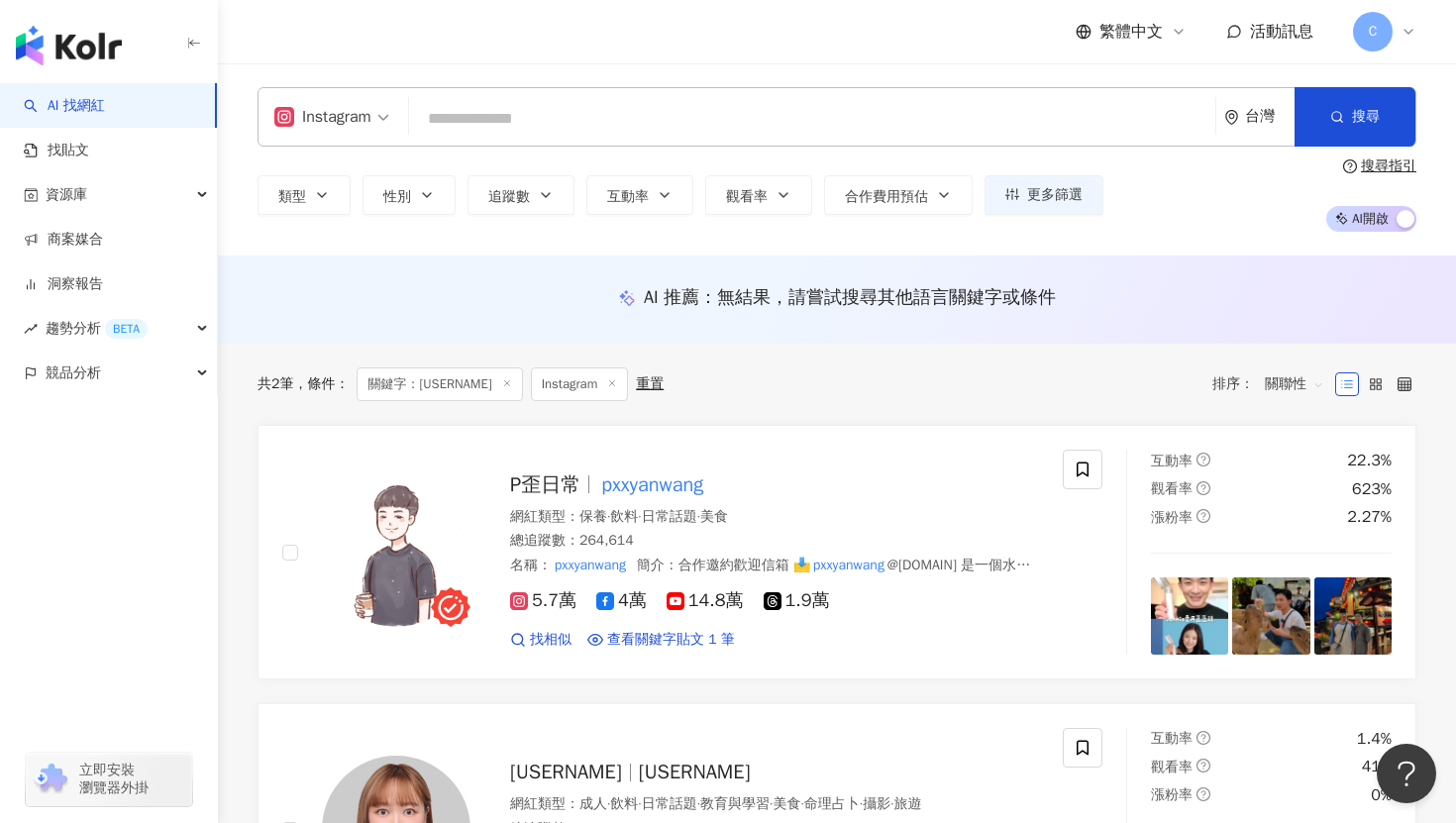 click at bounding box center [812, 119] 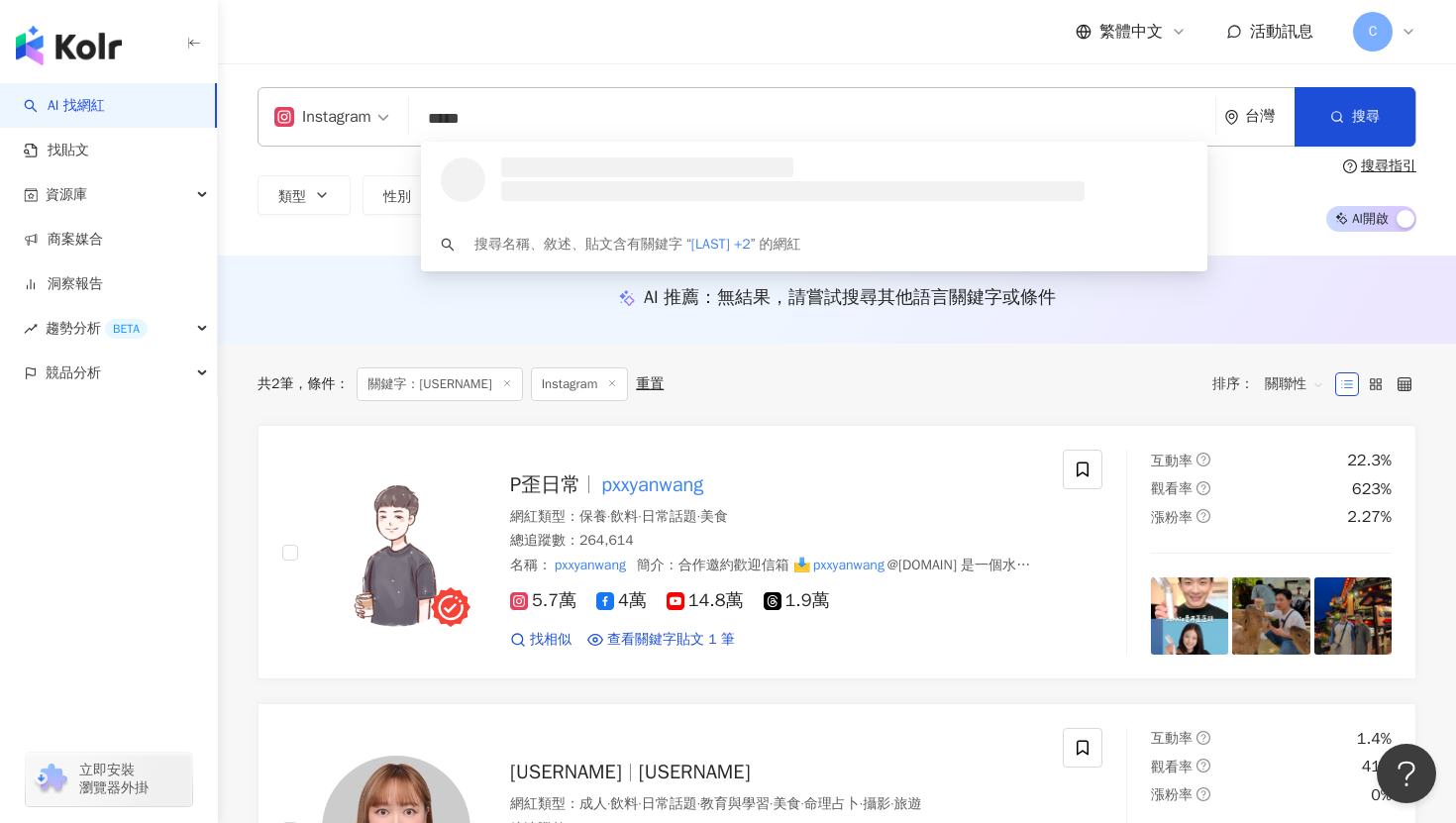 click at bounding box center (792, 179) 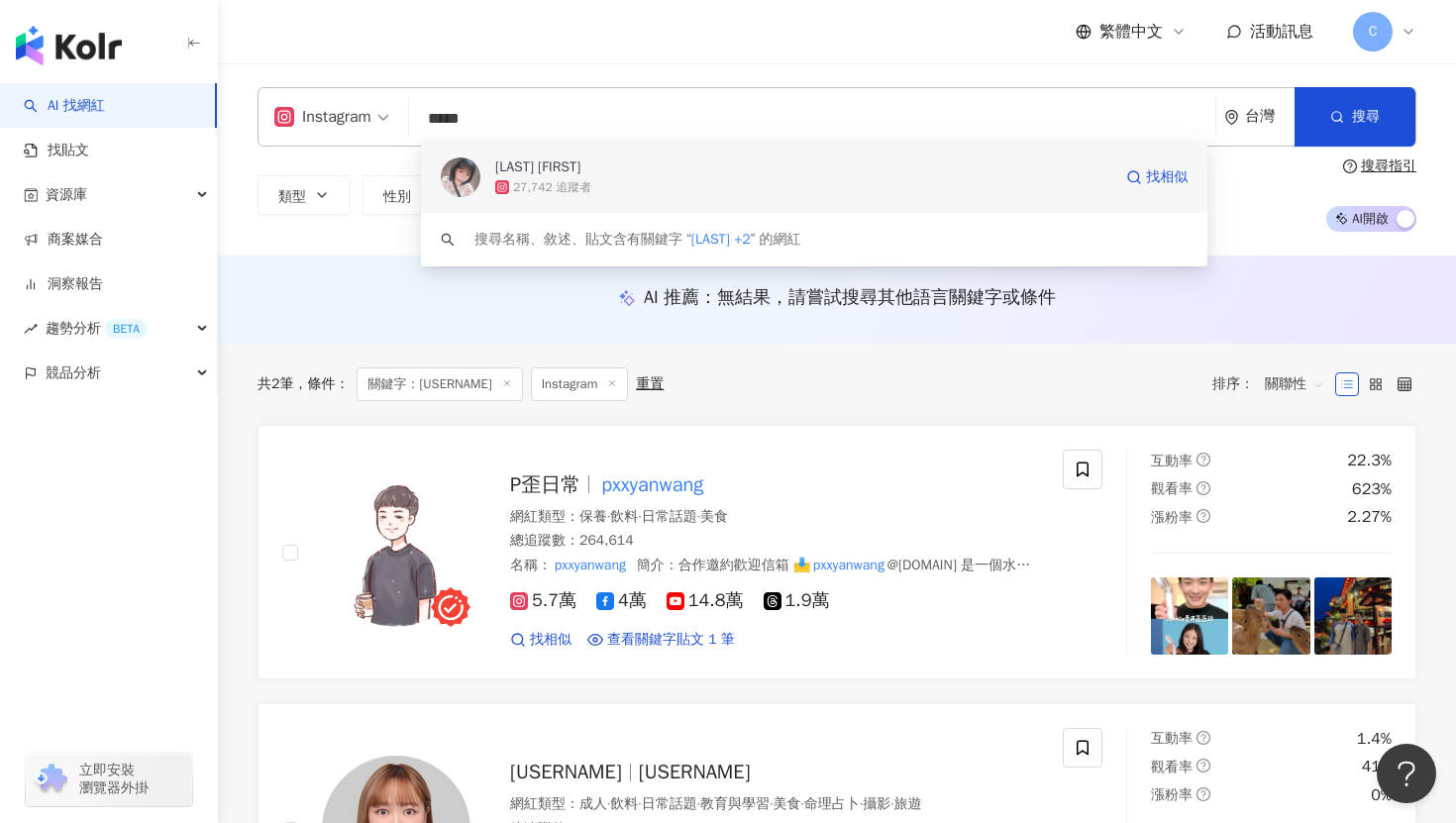 click on "27,742   追蹤者" at bounding box center [552, 187] 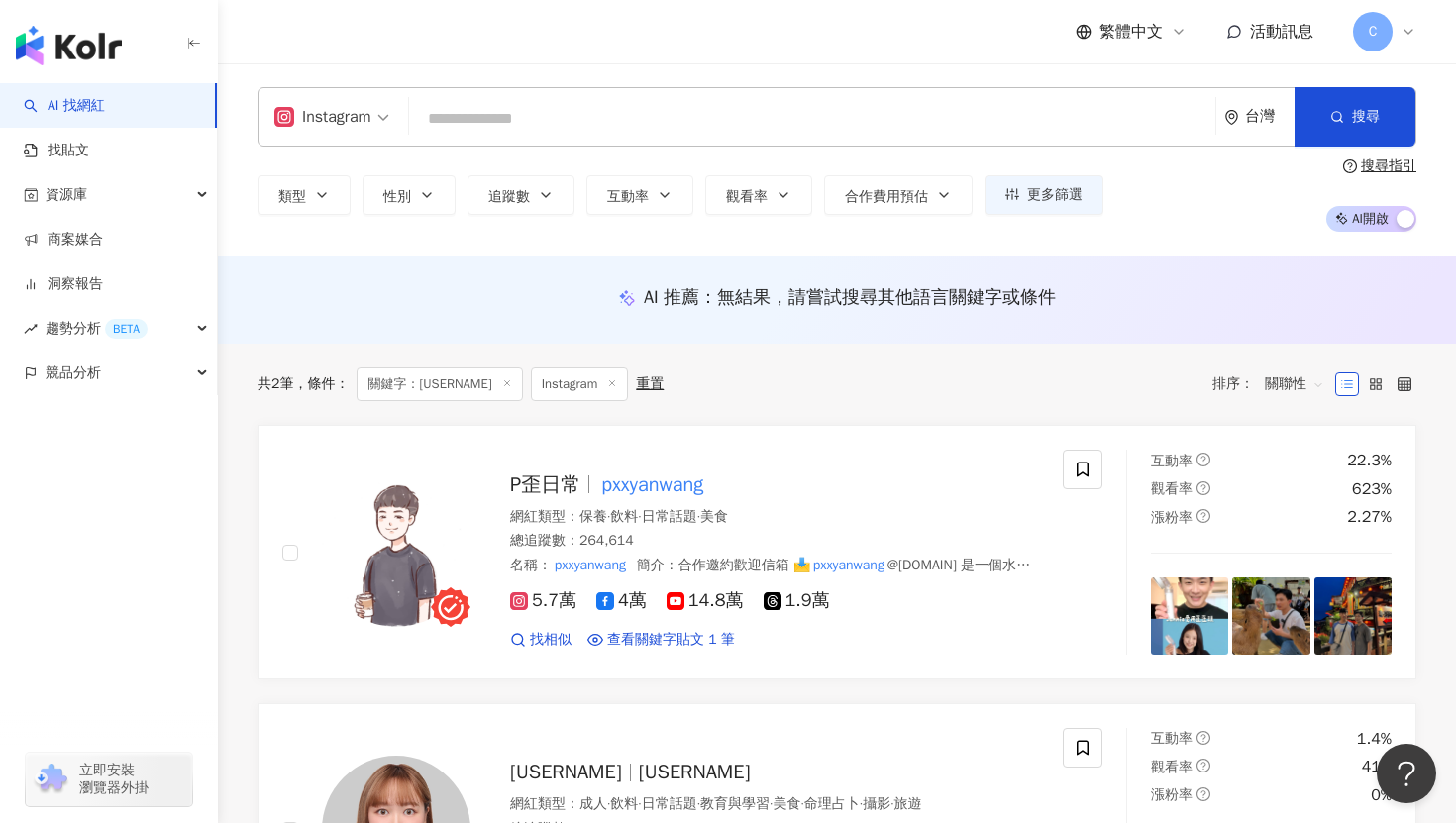 click at bounding box center [812, 119] 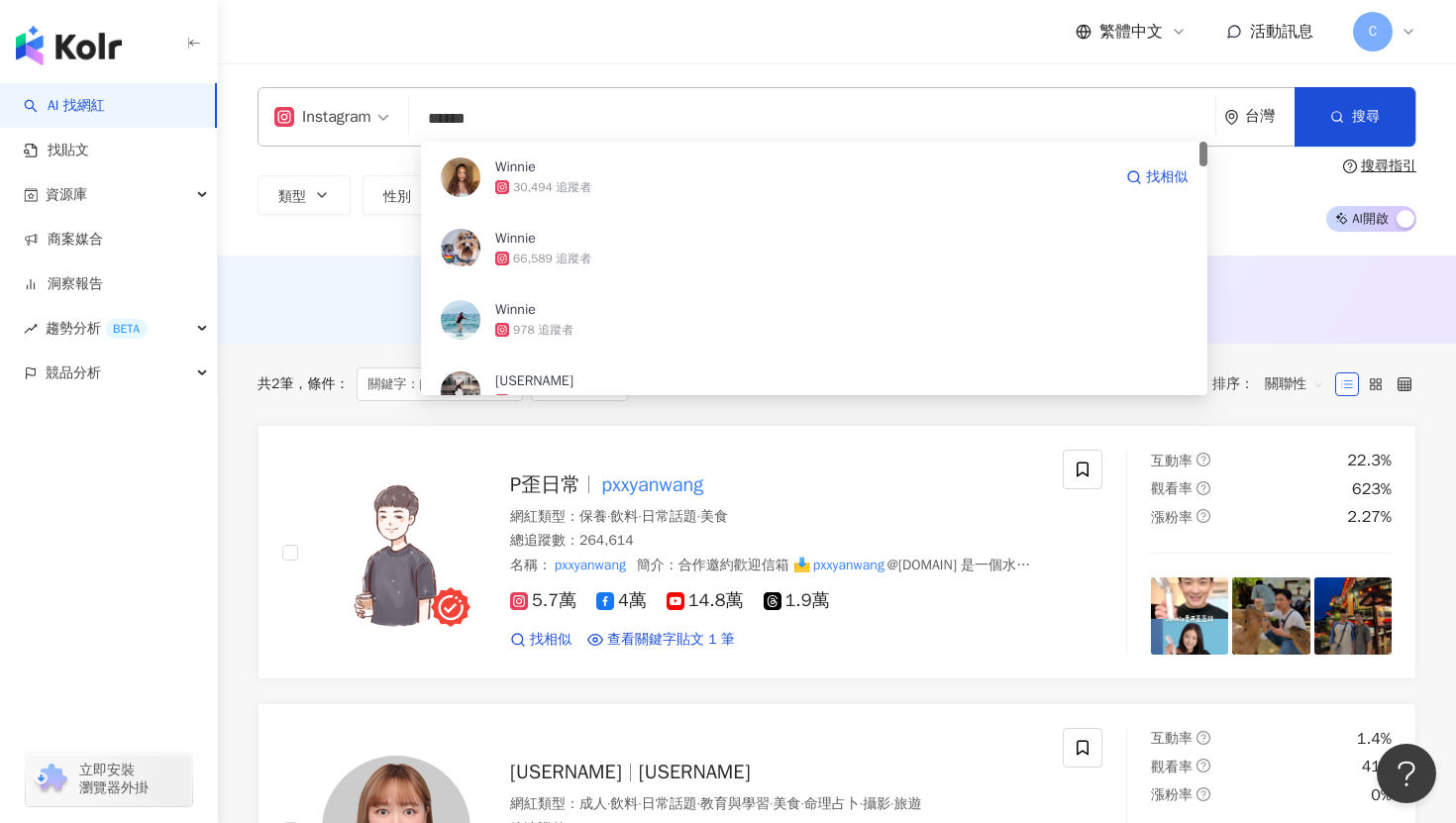 click on "Winnie" at bounding box center (800, 167) 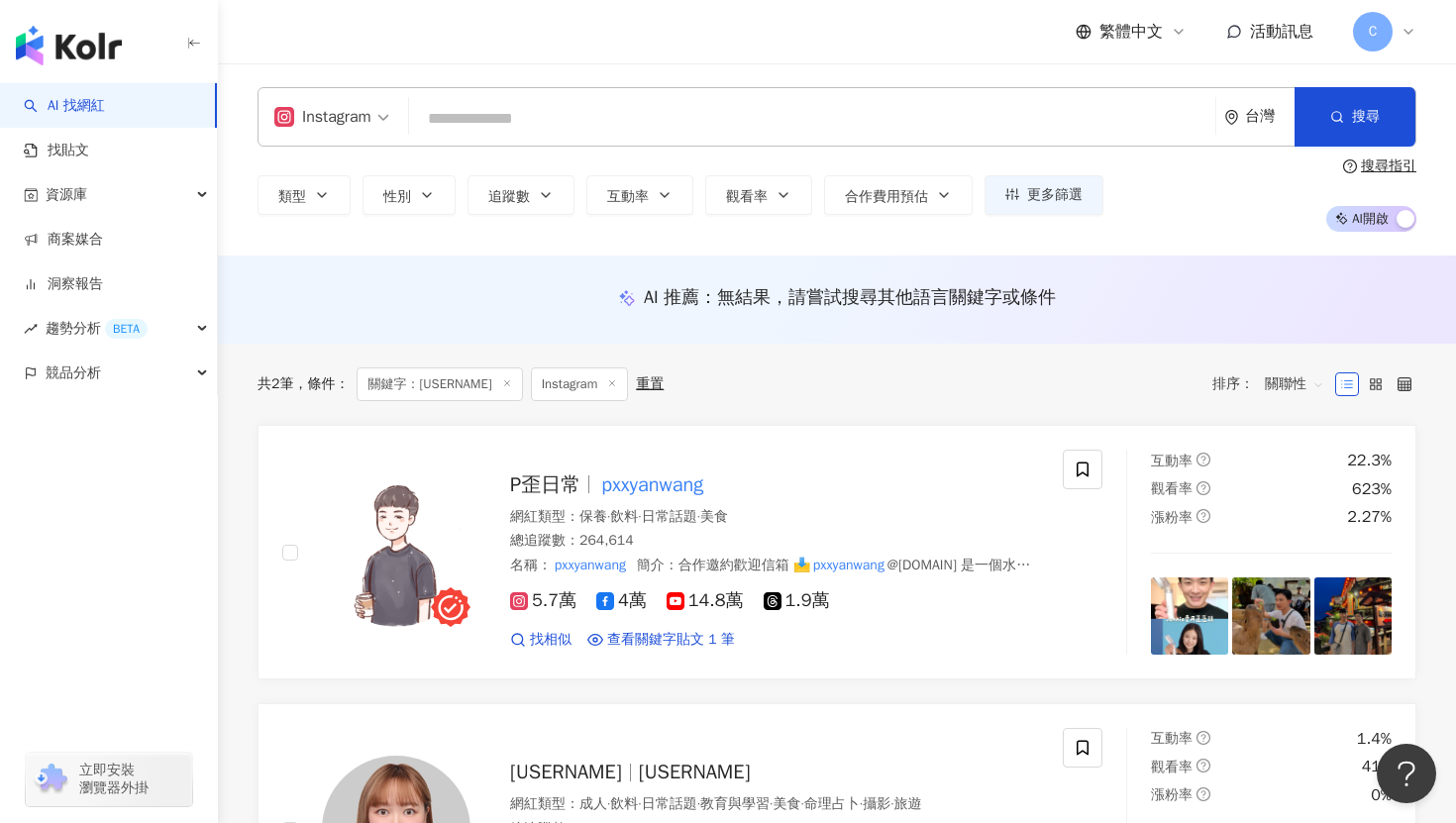 click at bounding box center (812, 119) 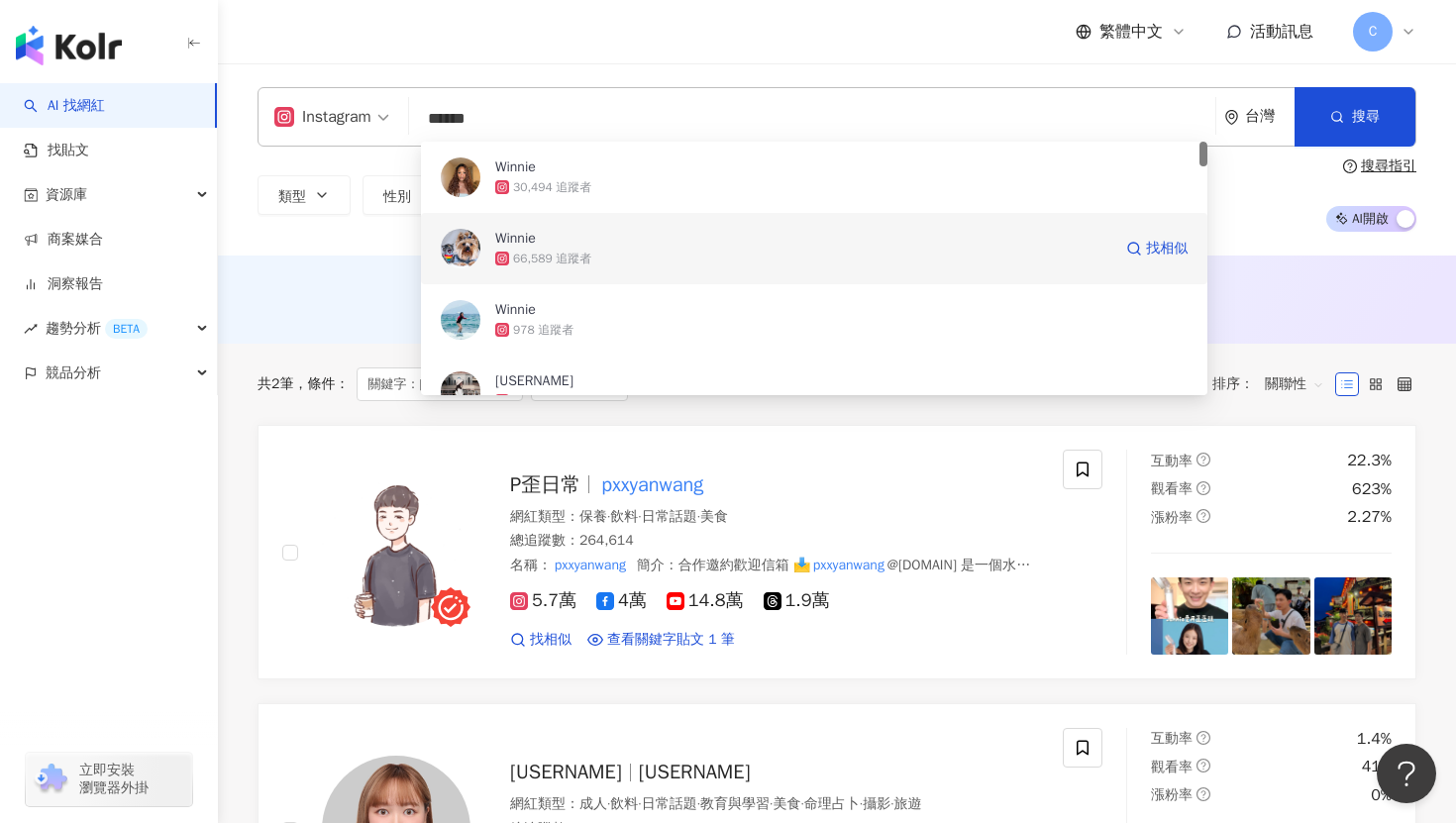 click on "Winnie" at bounding box center (800, 239) 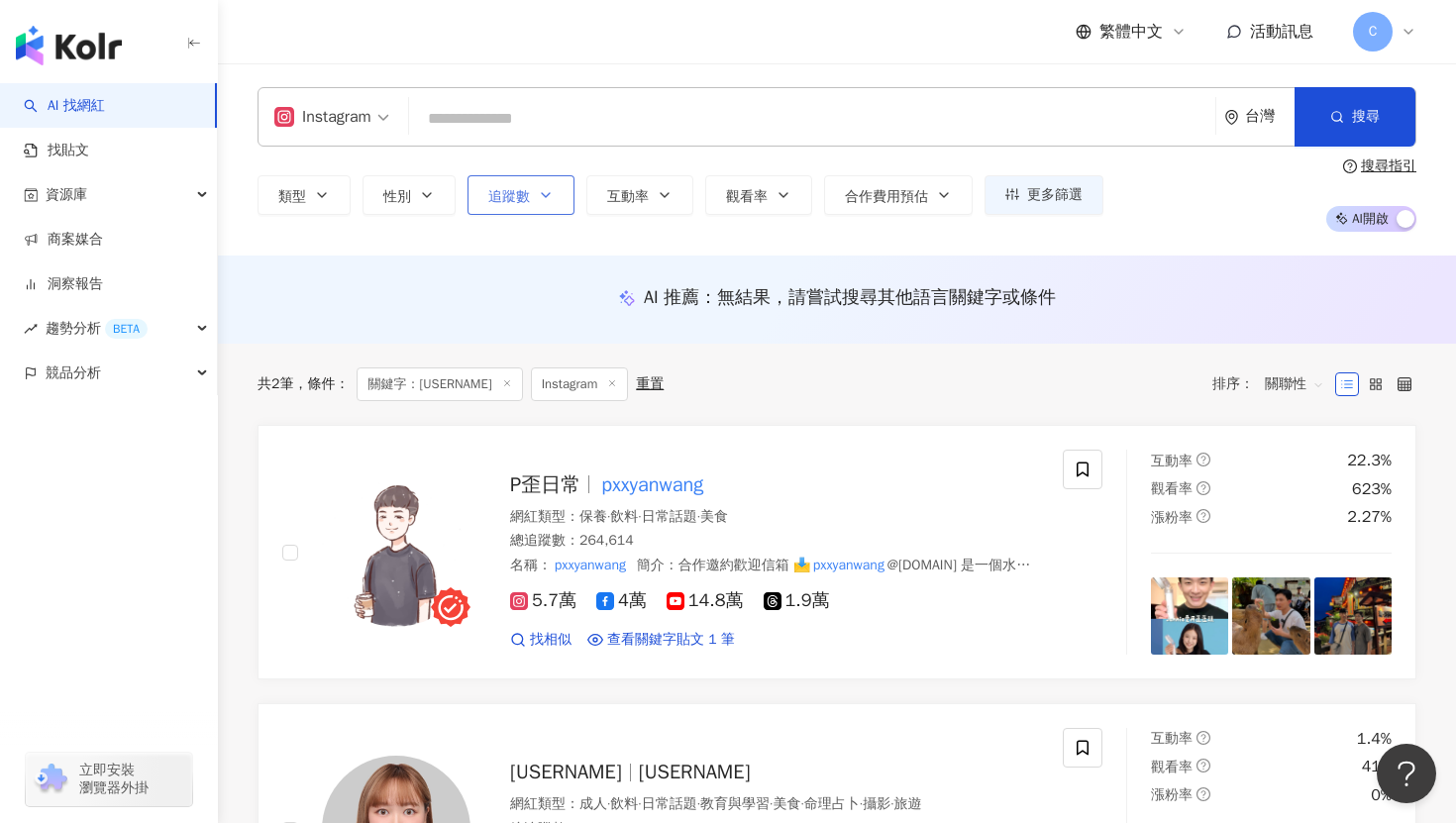 paste on "**********" 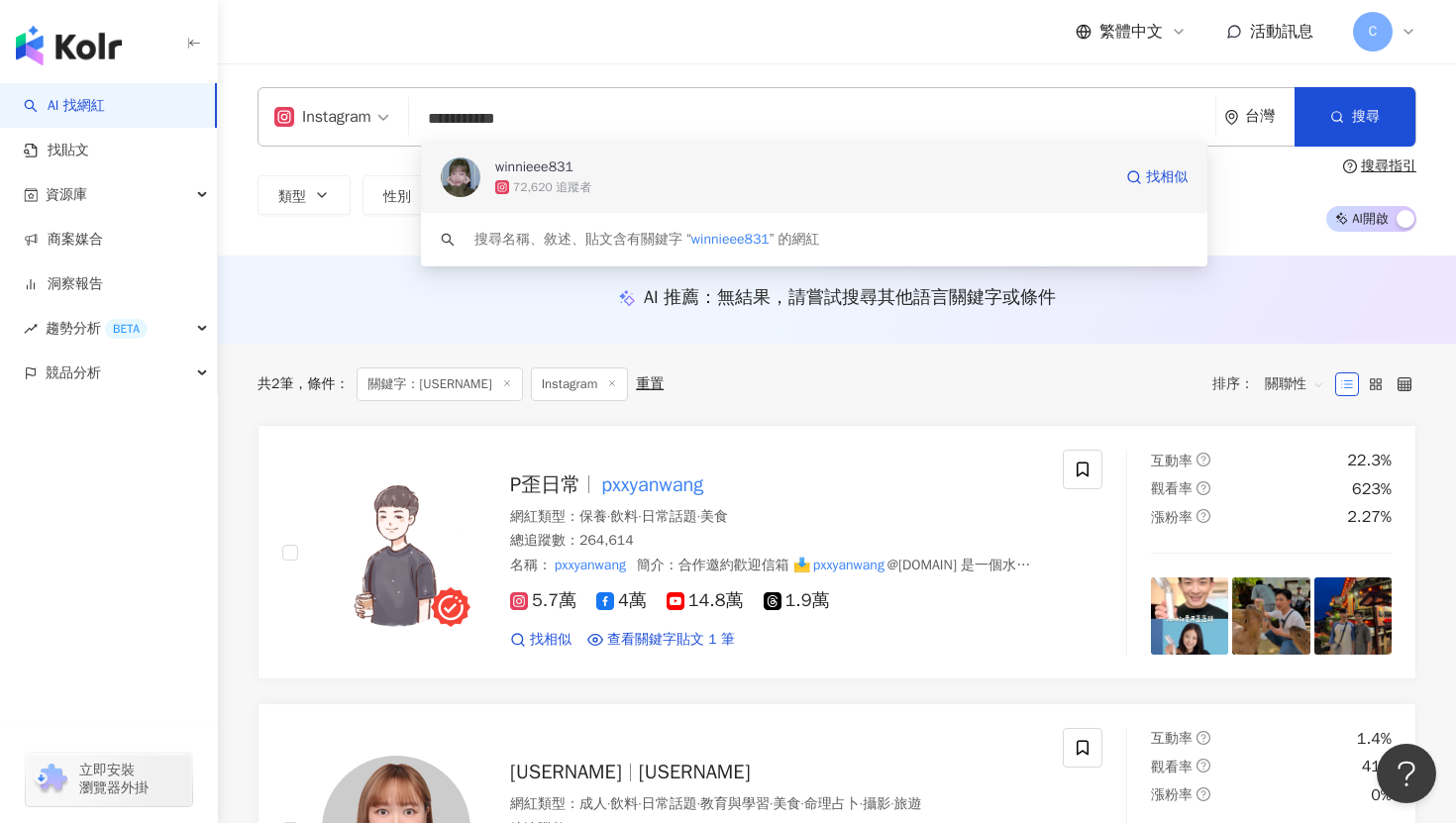 click on "72,620   追蹤者" at bounding box center [552, 187] 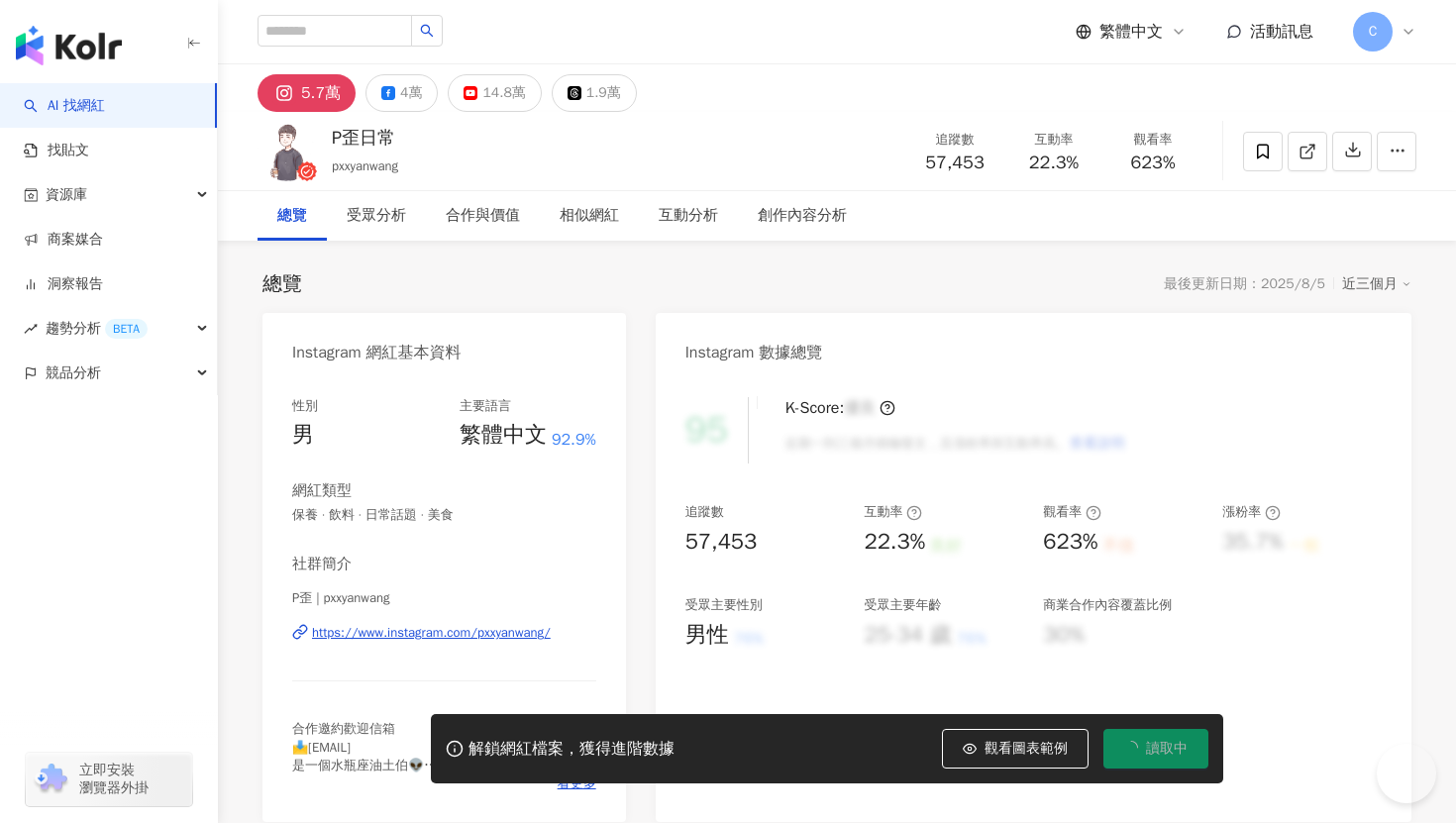 scroll, scrollTop: 0, scrollLeft: 0, axis: both 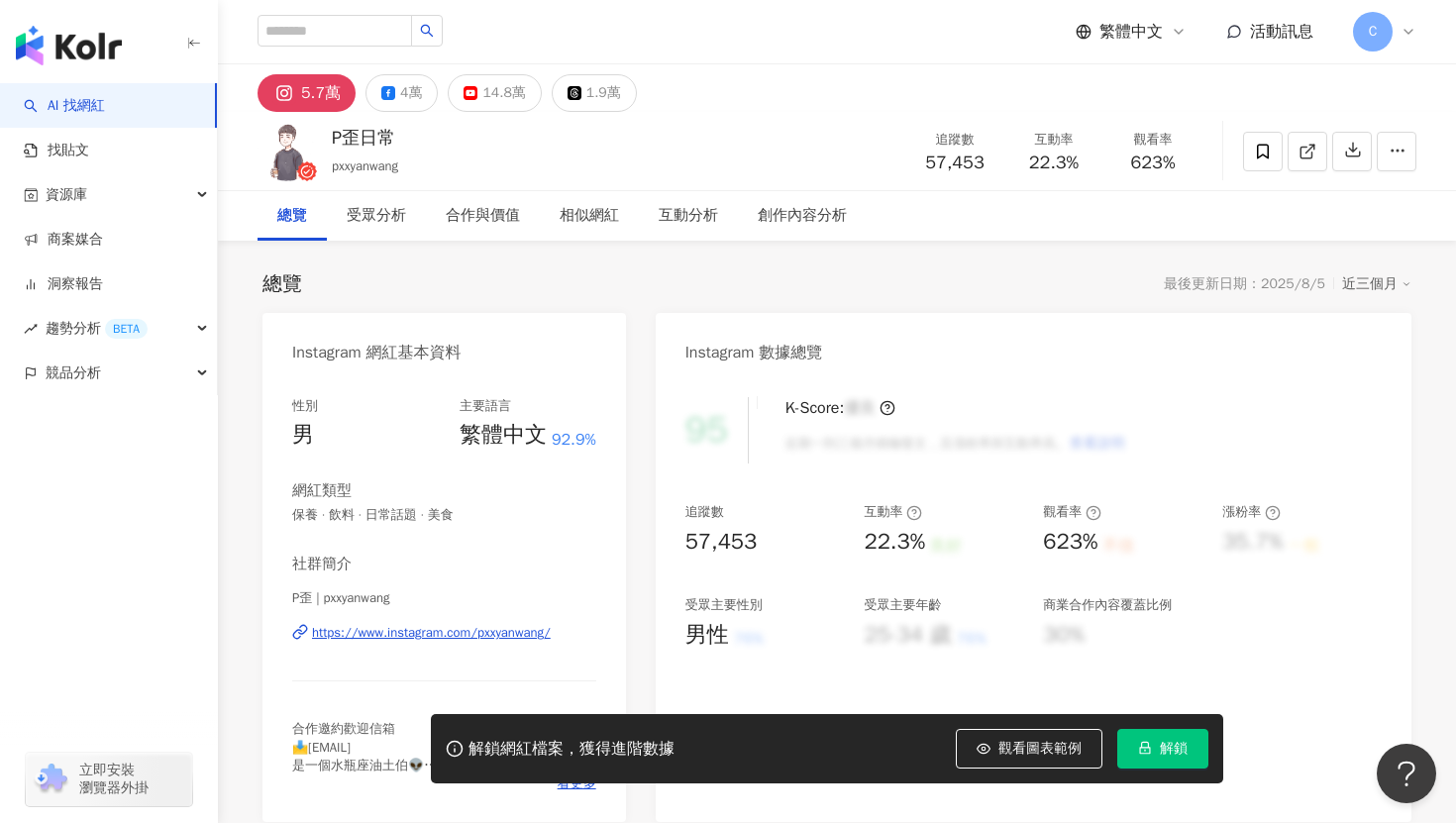 click on "解鎖網紅檔案，獲得進階數據 觀看圖表範例 解鎖" at bounding box center (827, 749) 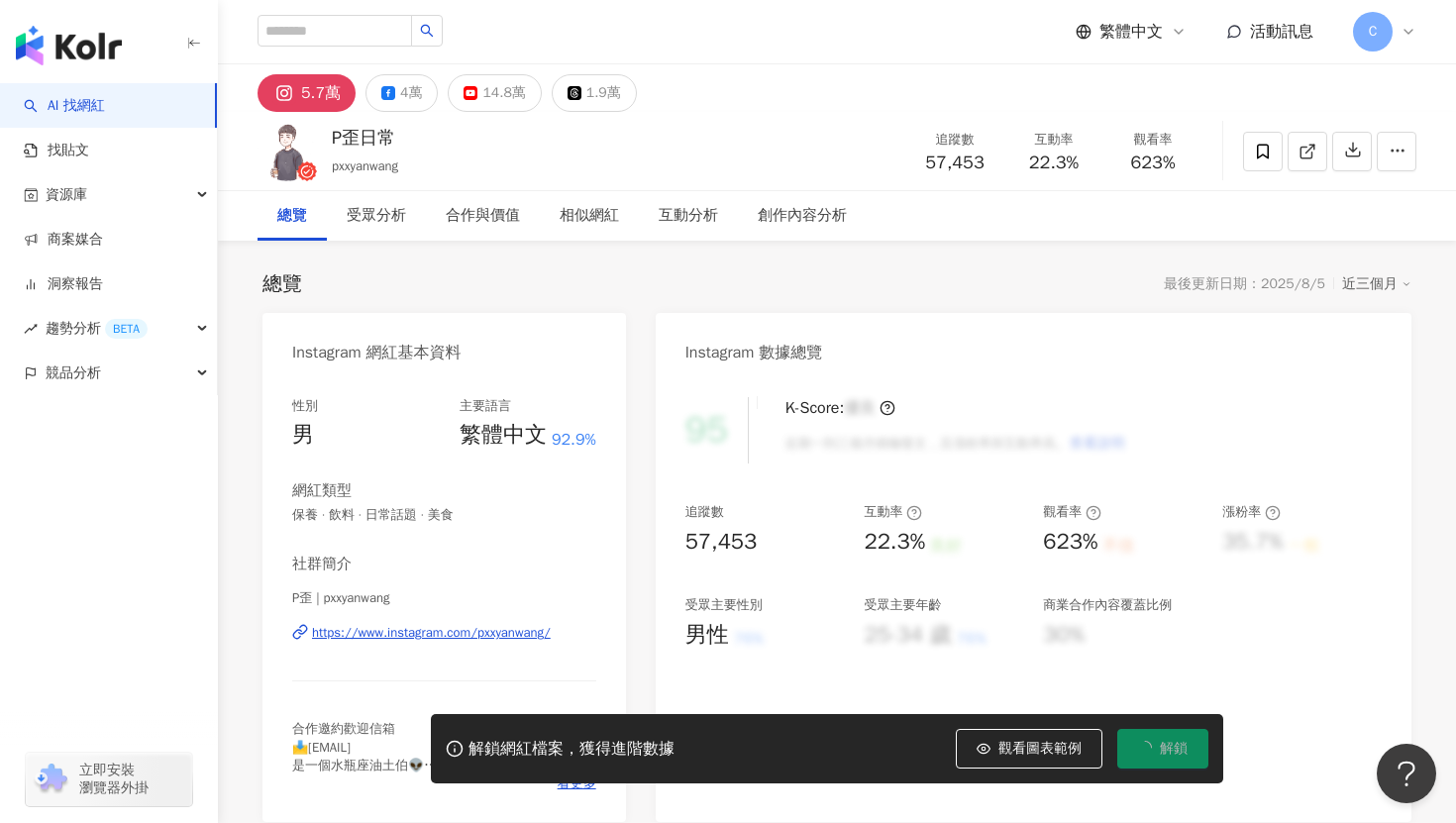 click on "https://www.instagram.com/pxxyanwang/" at bounding box center [431, 633] 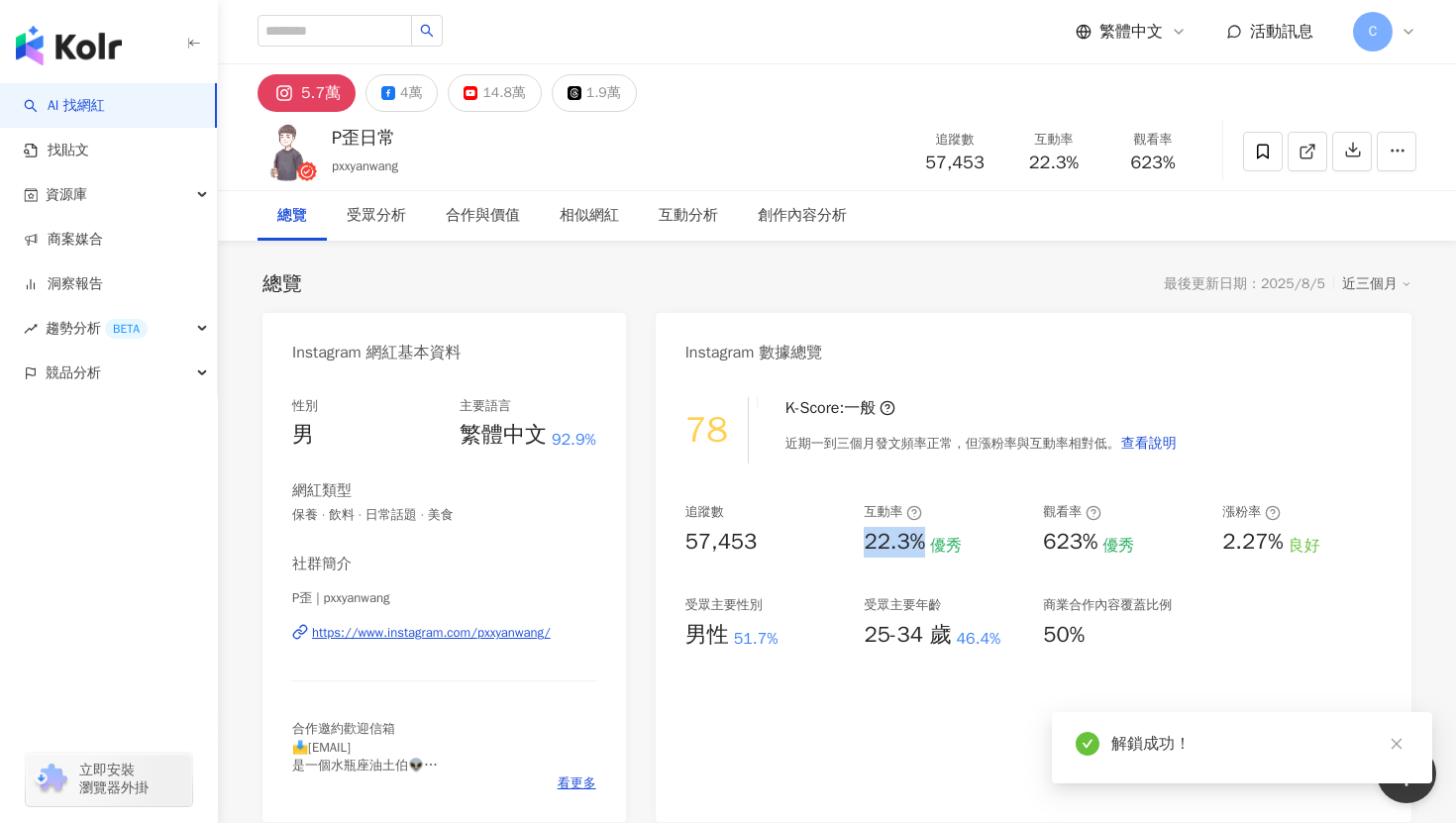 drag, startPoint x: 859, startPoint y: 545, endPoint x: 922, endPoint y: 546, distance: 63.00794 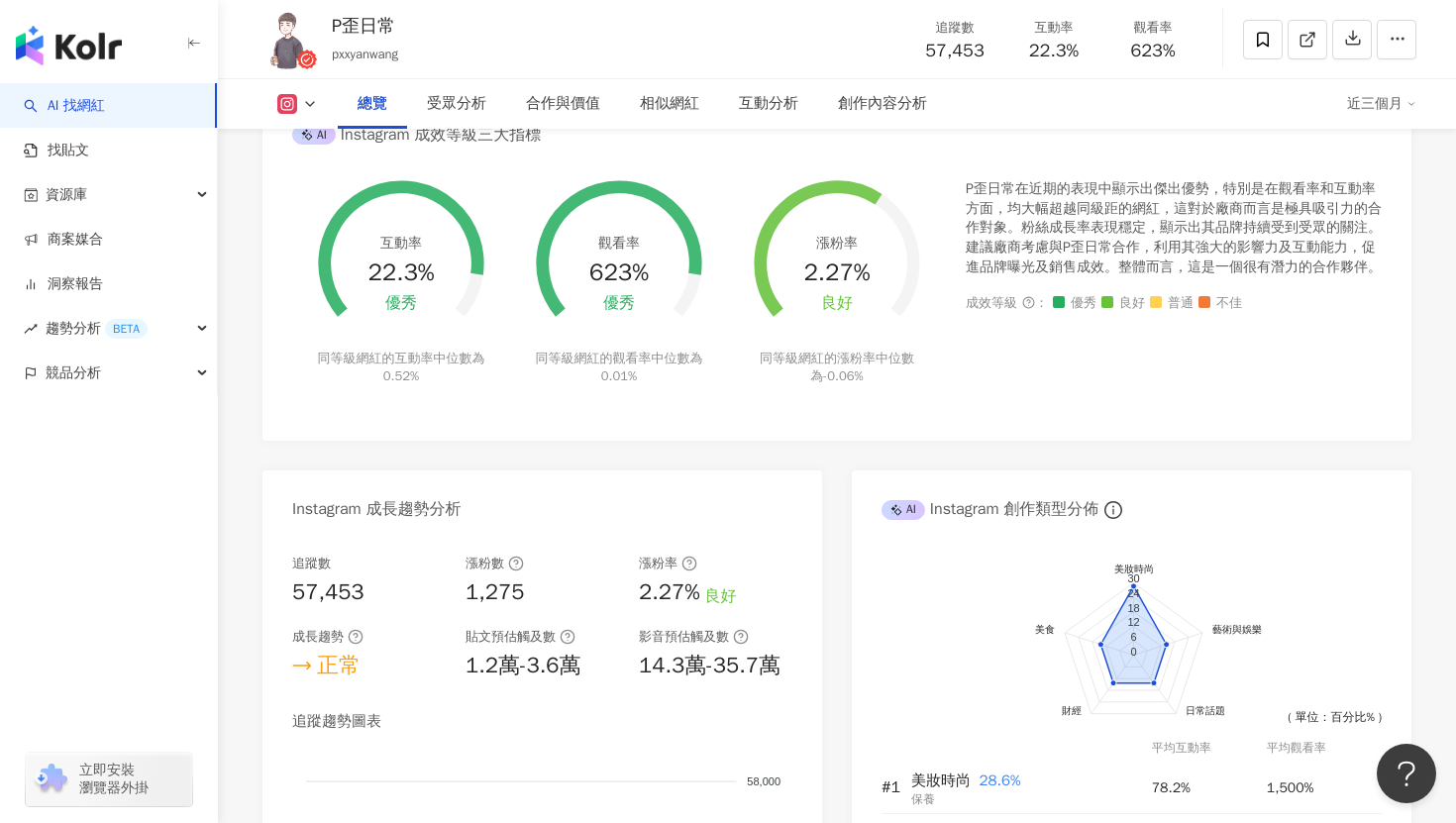 scroll, scrollTop: 1047, scrollLeft: 0, axis: vertical 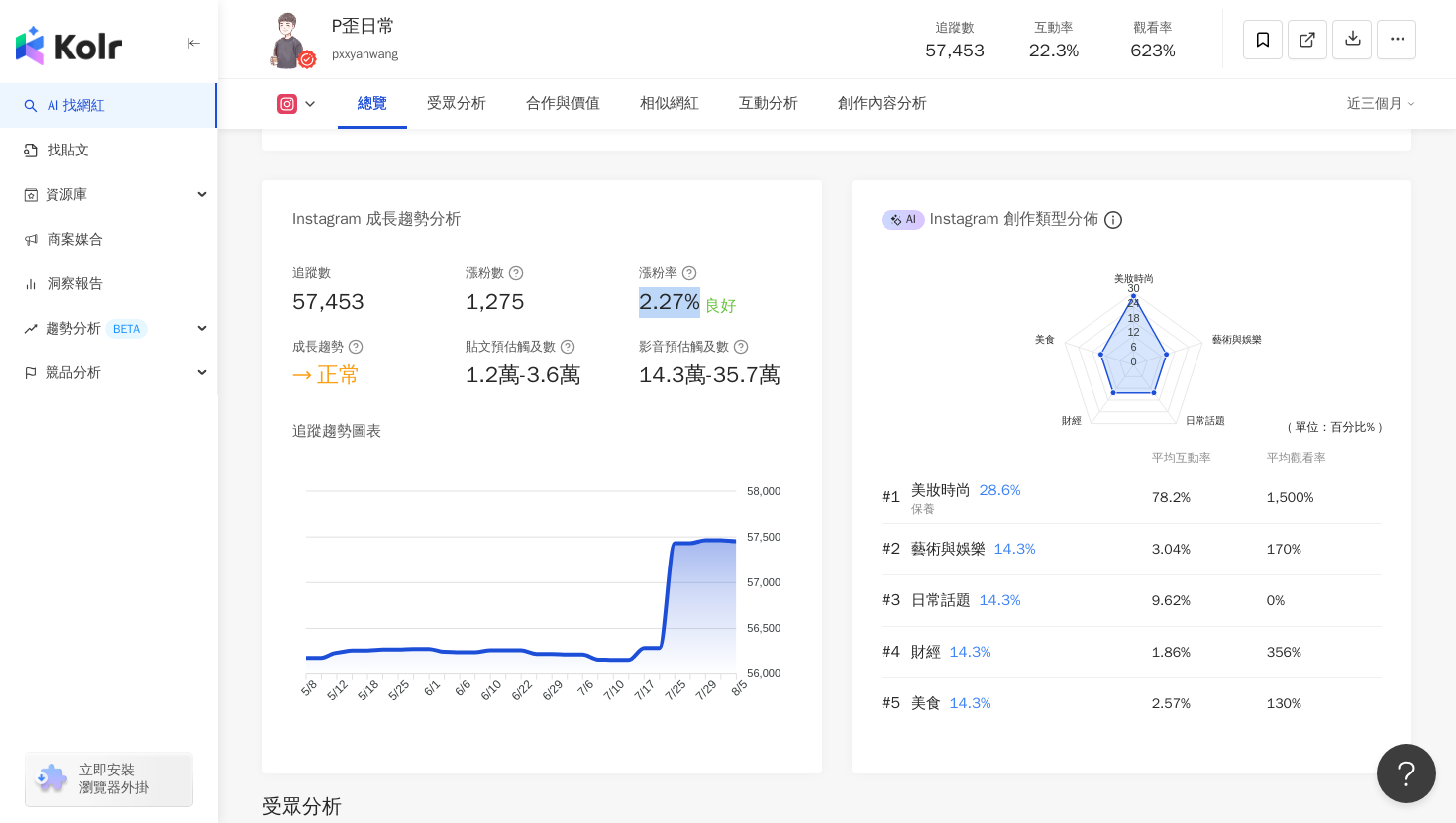 drag, startPoint x: 637, startPoint y: 301, endPoint x: 701, endPoint y: 309, distance: 64.498062 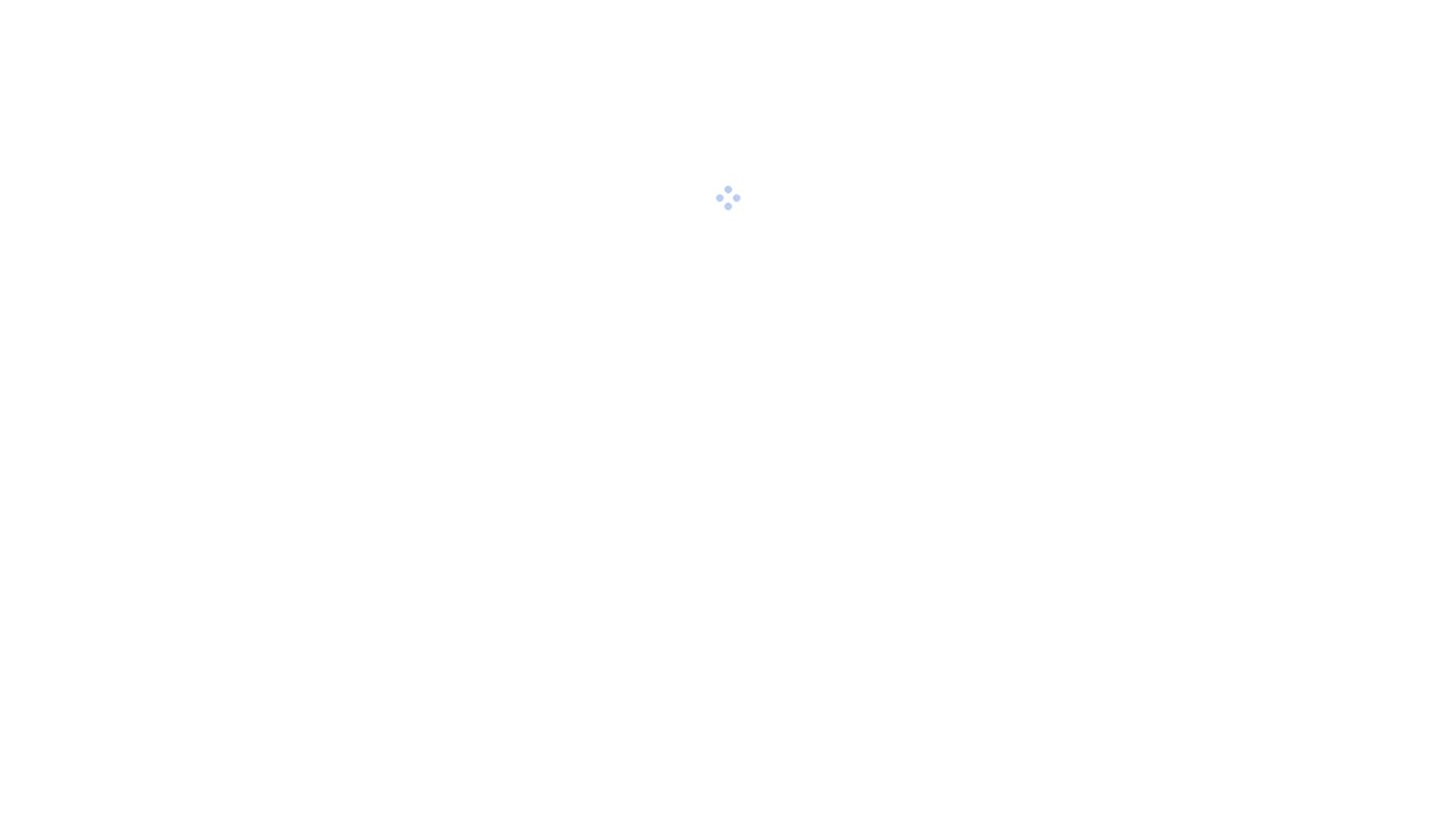 scroll, scrollTop: 0, scrollLeft: 0, axis: both 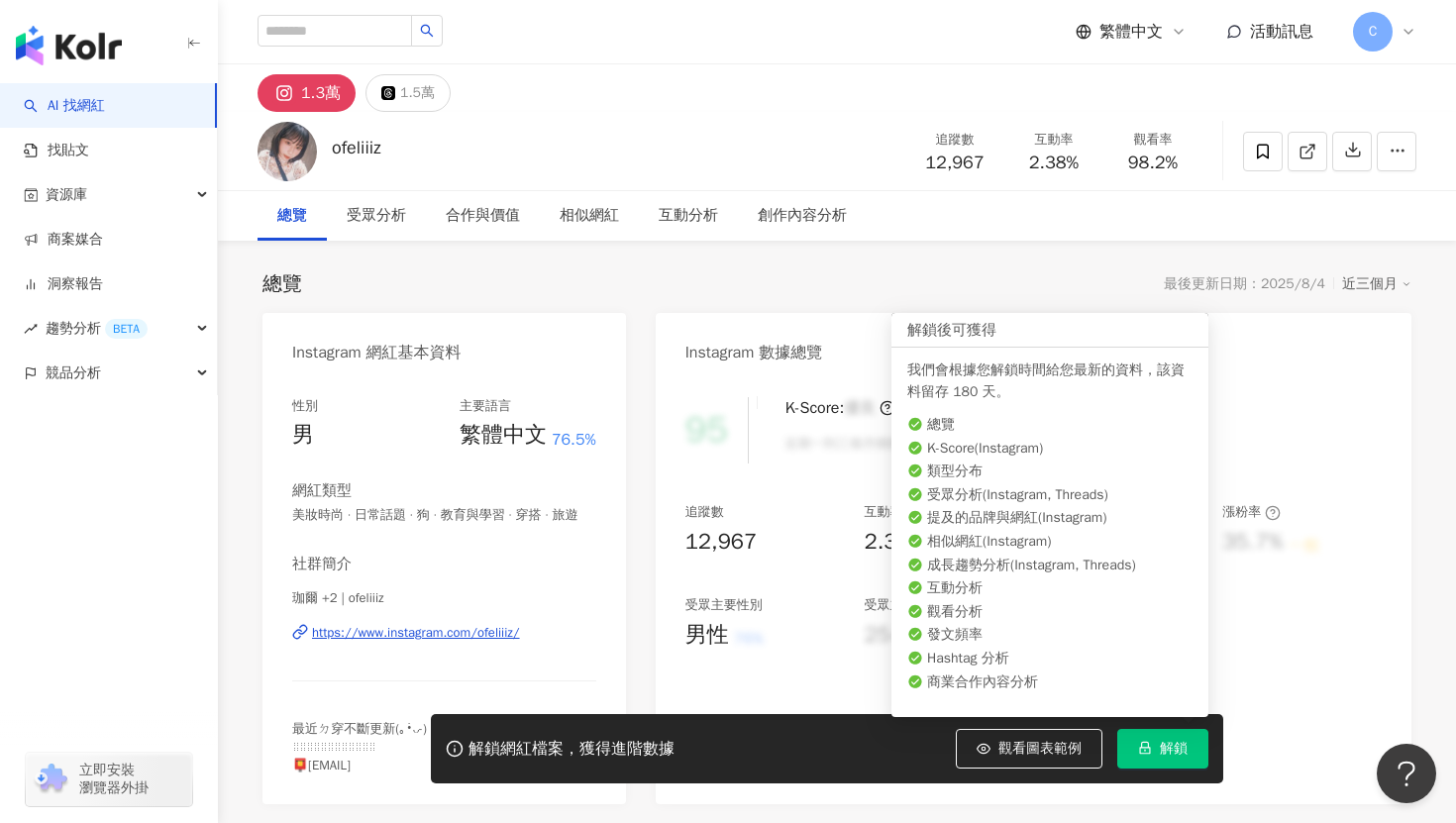 click on "解鎖" at bounding box center [1163, 749] 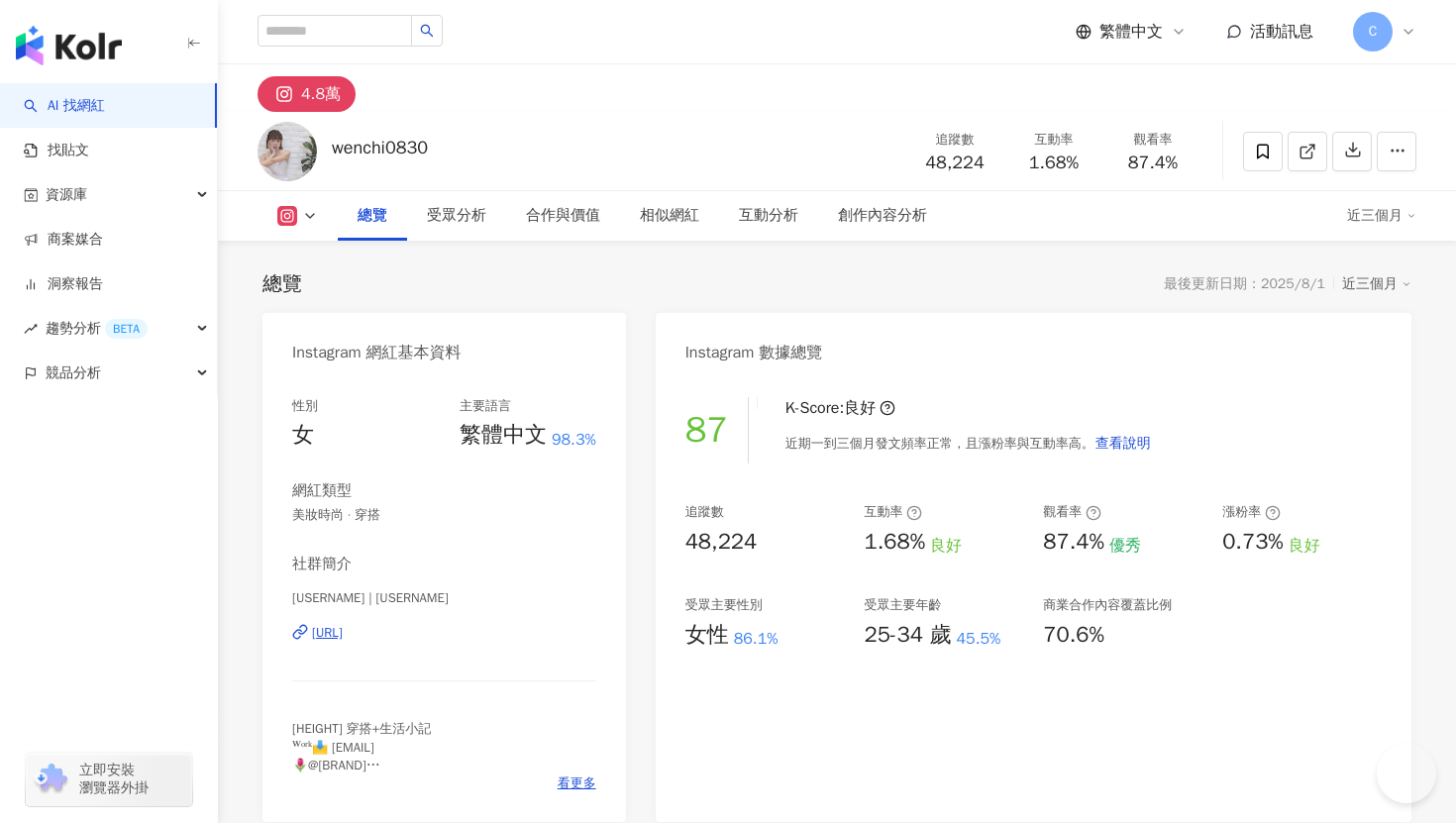 scroll, scrollTop: 1016, scrollLeft: 0, axis: vertical 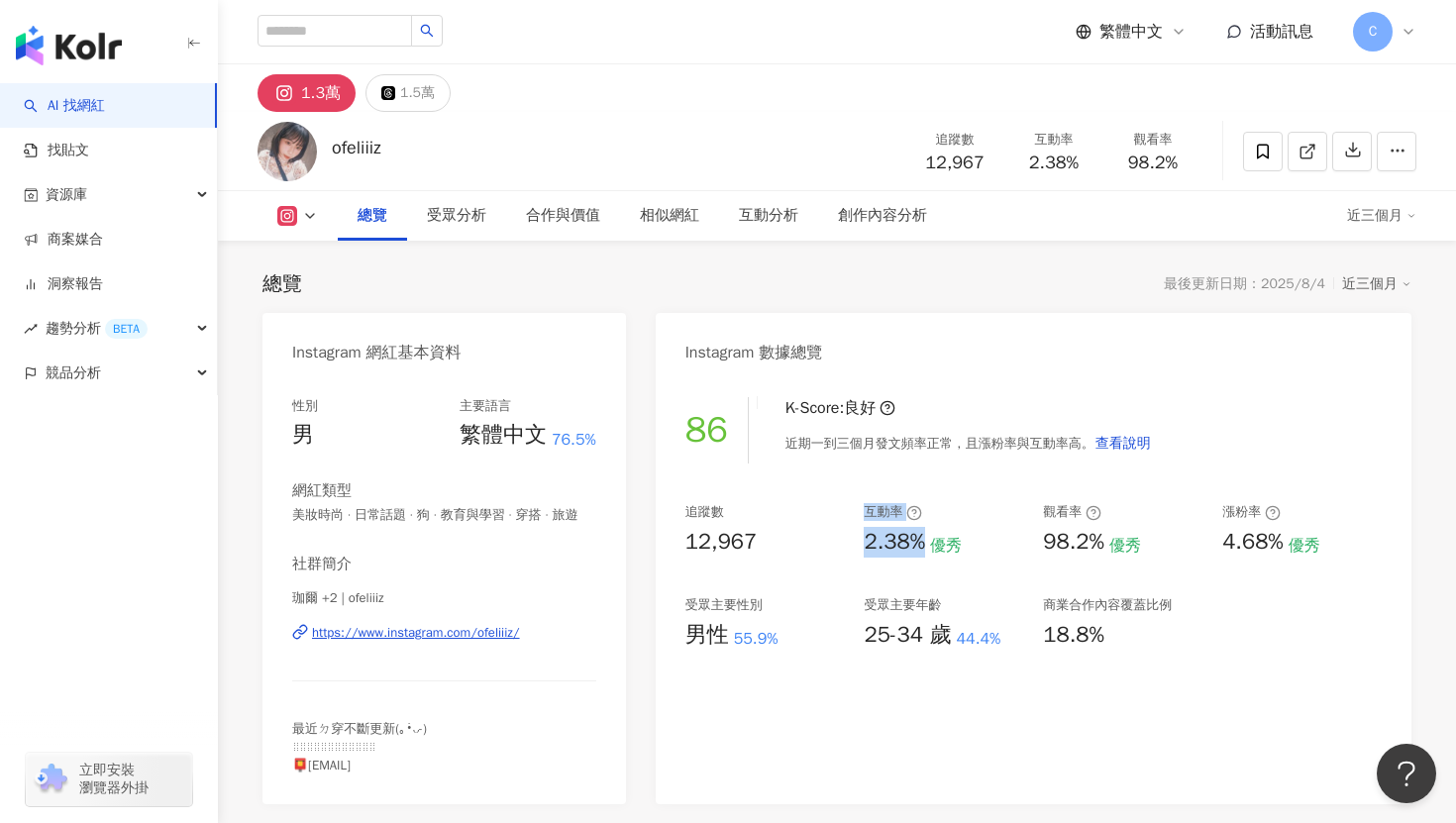 drag, startPoint x: 851, startPoint y: 558, endPoint x: 906, endPoint y: 558, distance: 55 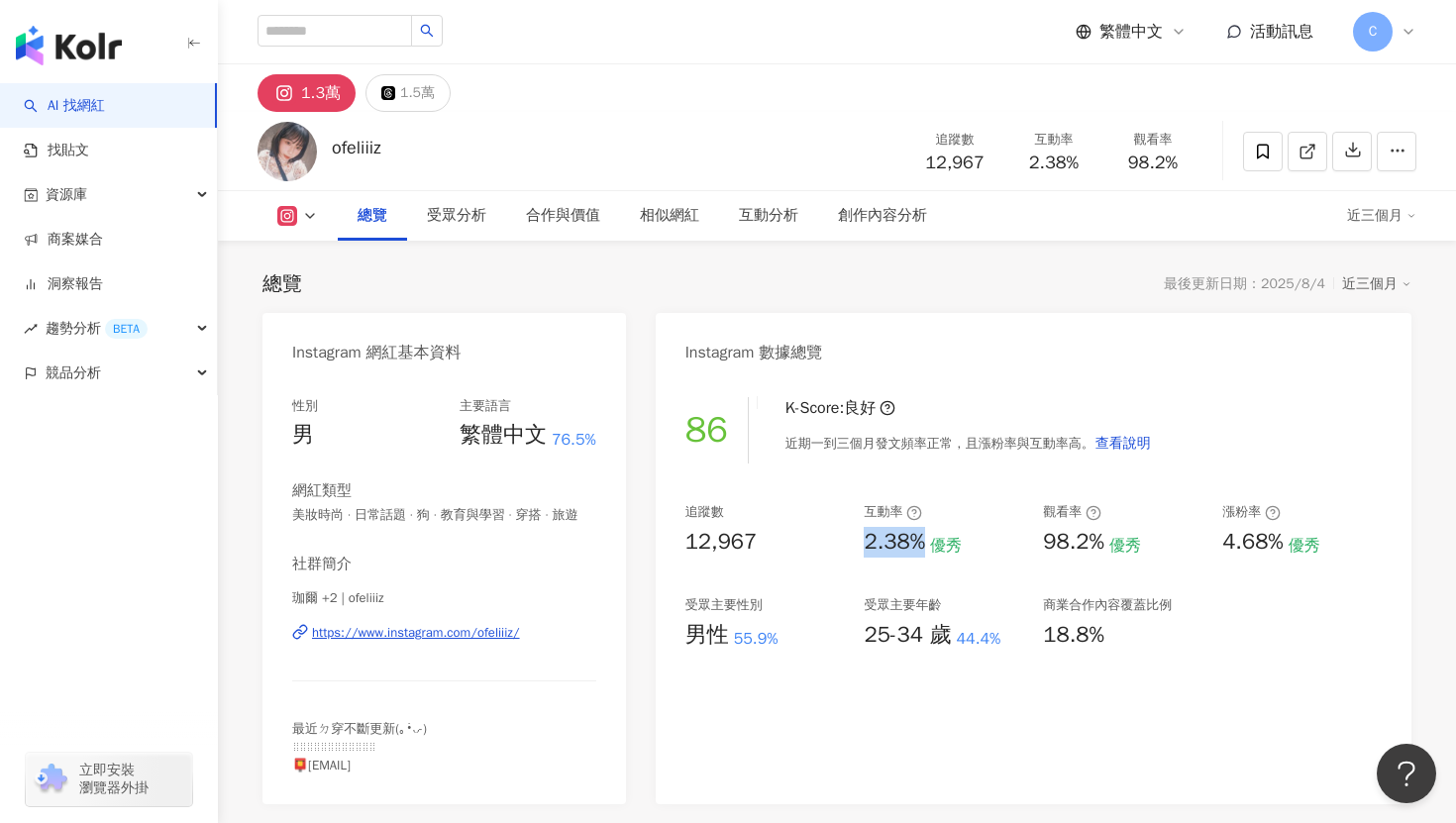 drag, startPoint x: 927, startPoint y: 543, endPoint x: 863, endPoint y: 551, distance: 64.498062 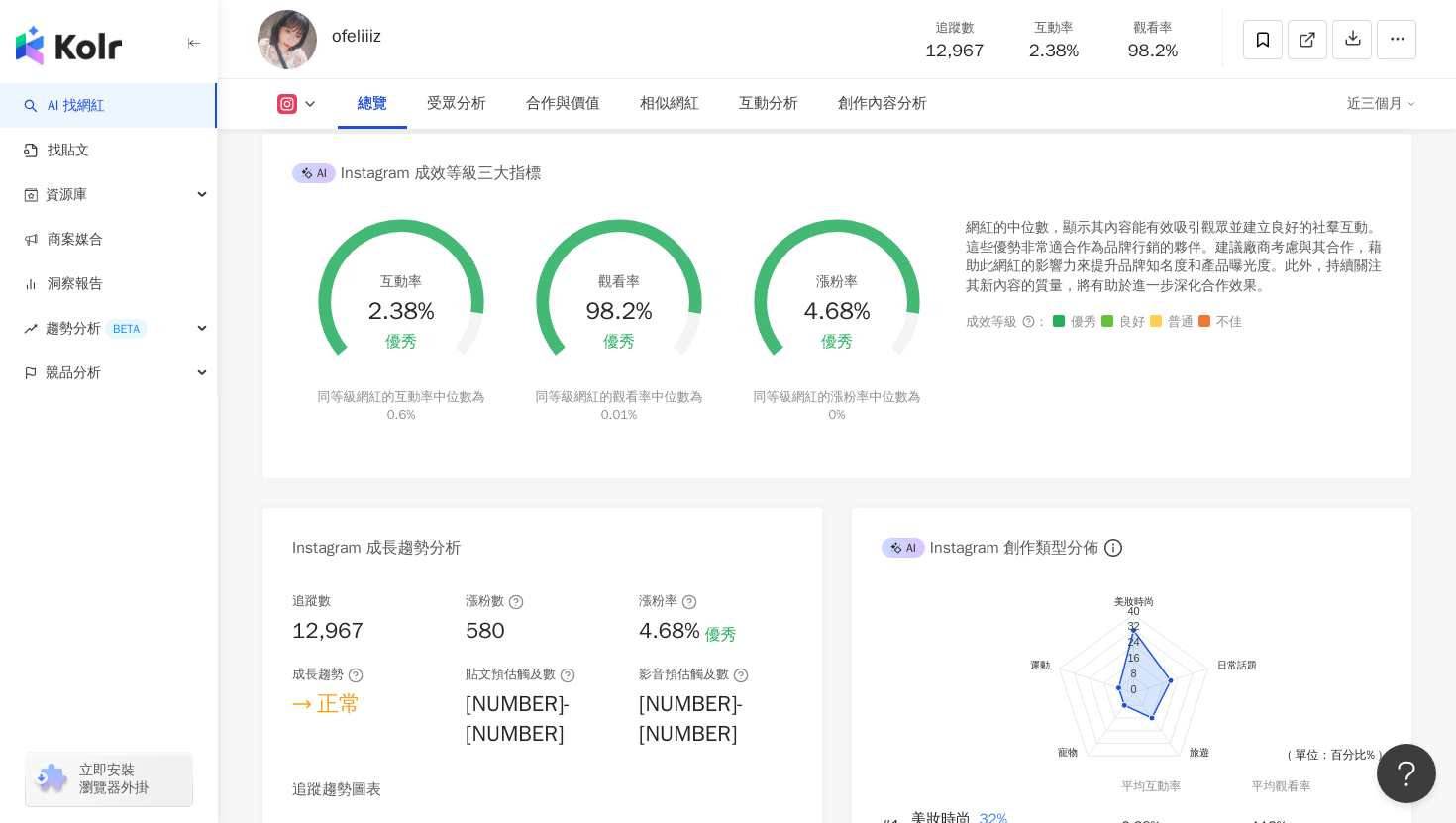 scroll, scrollTop: 715, scrollLeft: 0, axis: vertical 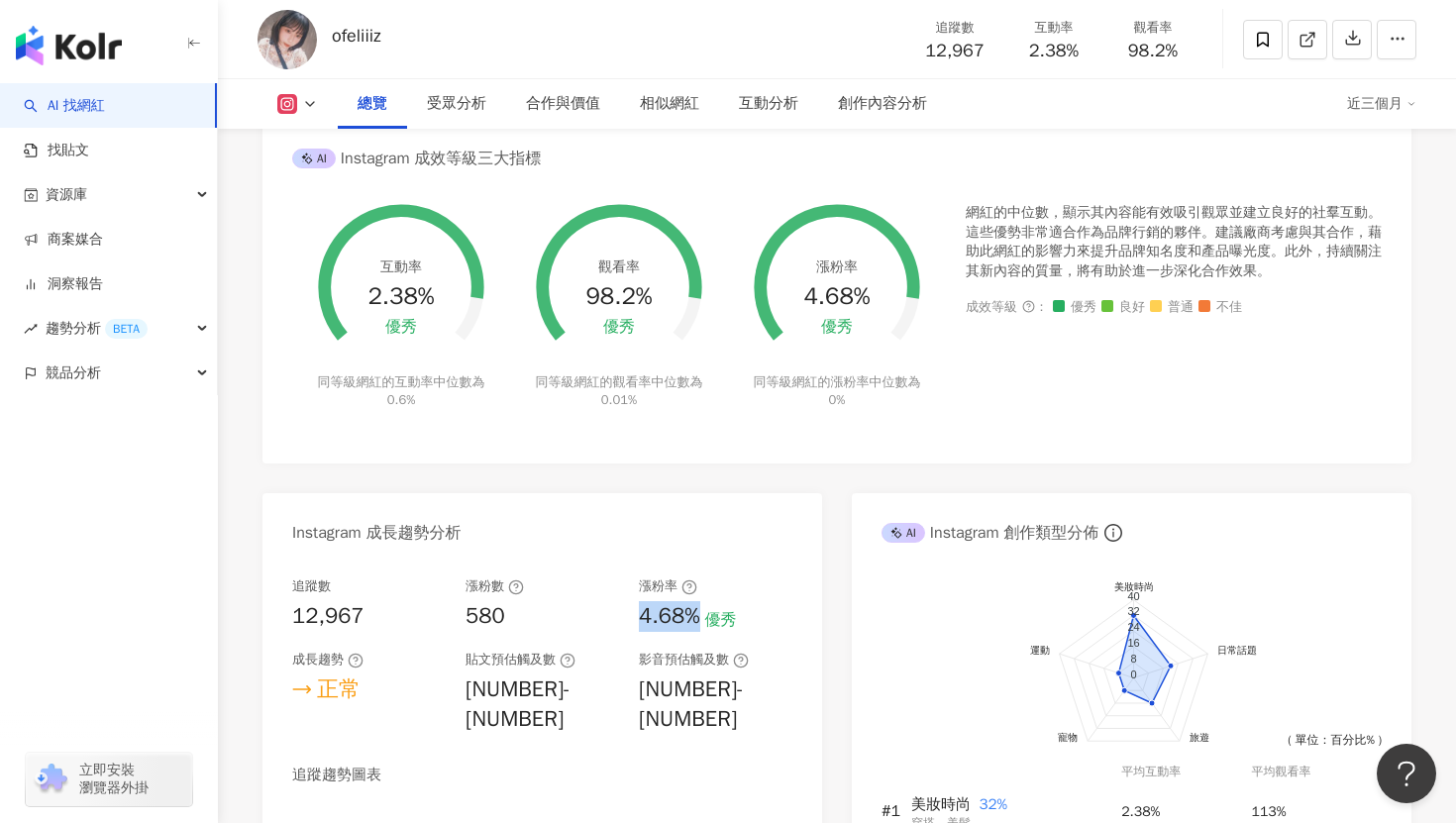 drag, startPoint x: 642, startPoint y: 609, endPoint x: 698, endPoint y: 630, distance: 59.80803 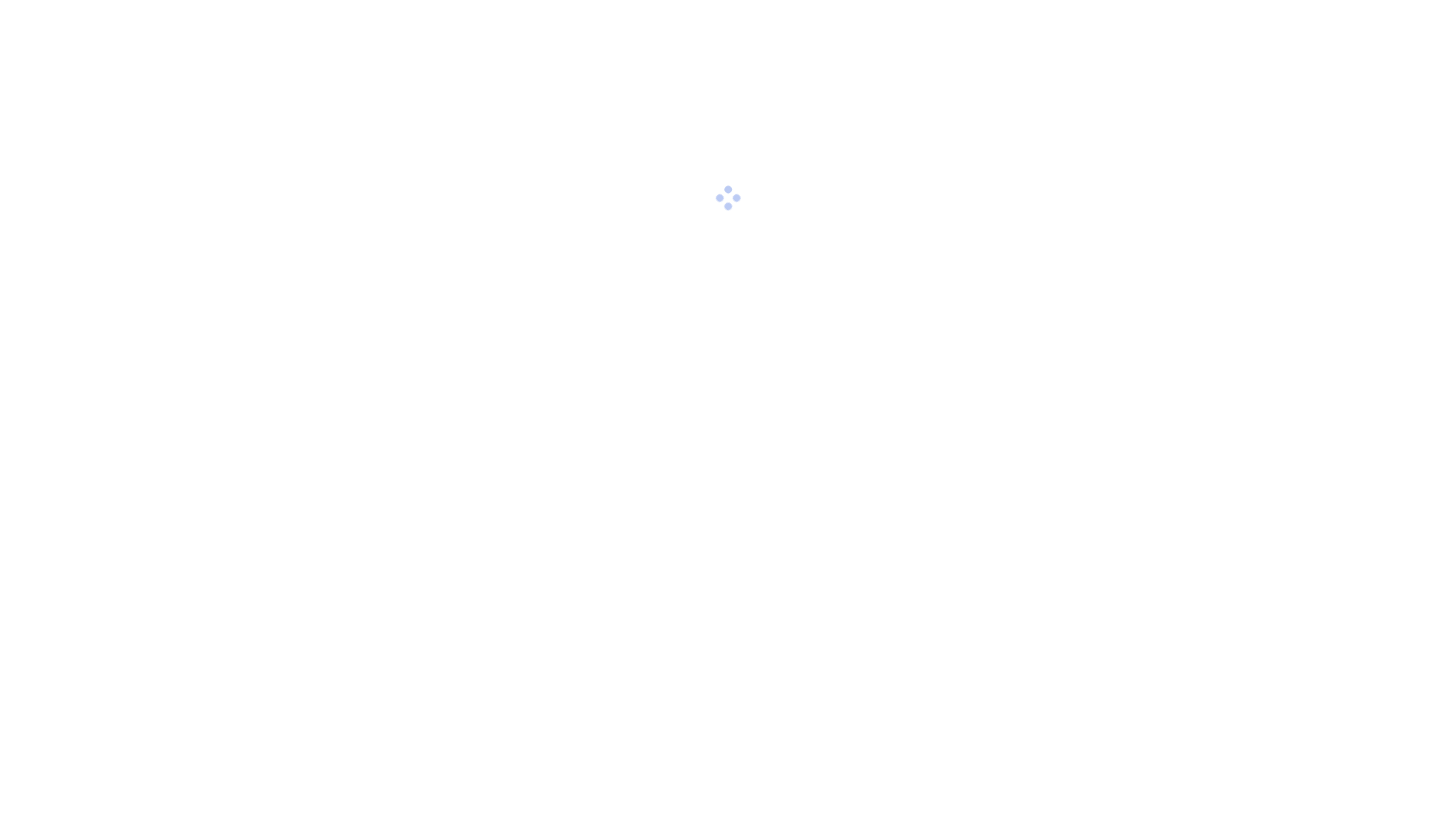 scroll, scrollTop: 0, scrollLeft: 0, axis: both 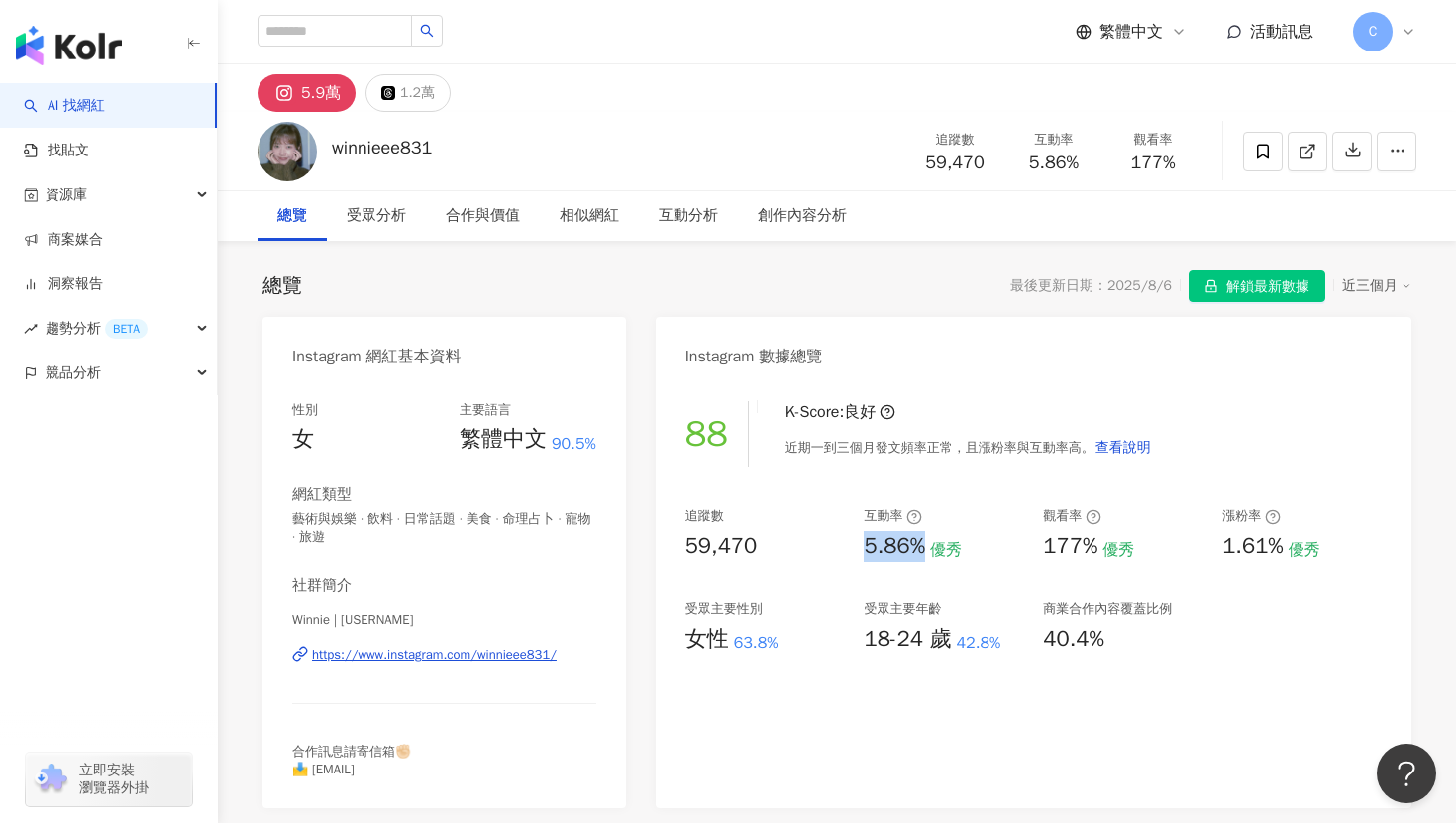 drag, startPoint x: 859, startPoint y: 553, endPoint x: 921, endPoint y: 561, distance: 62.513998 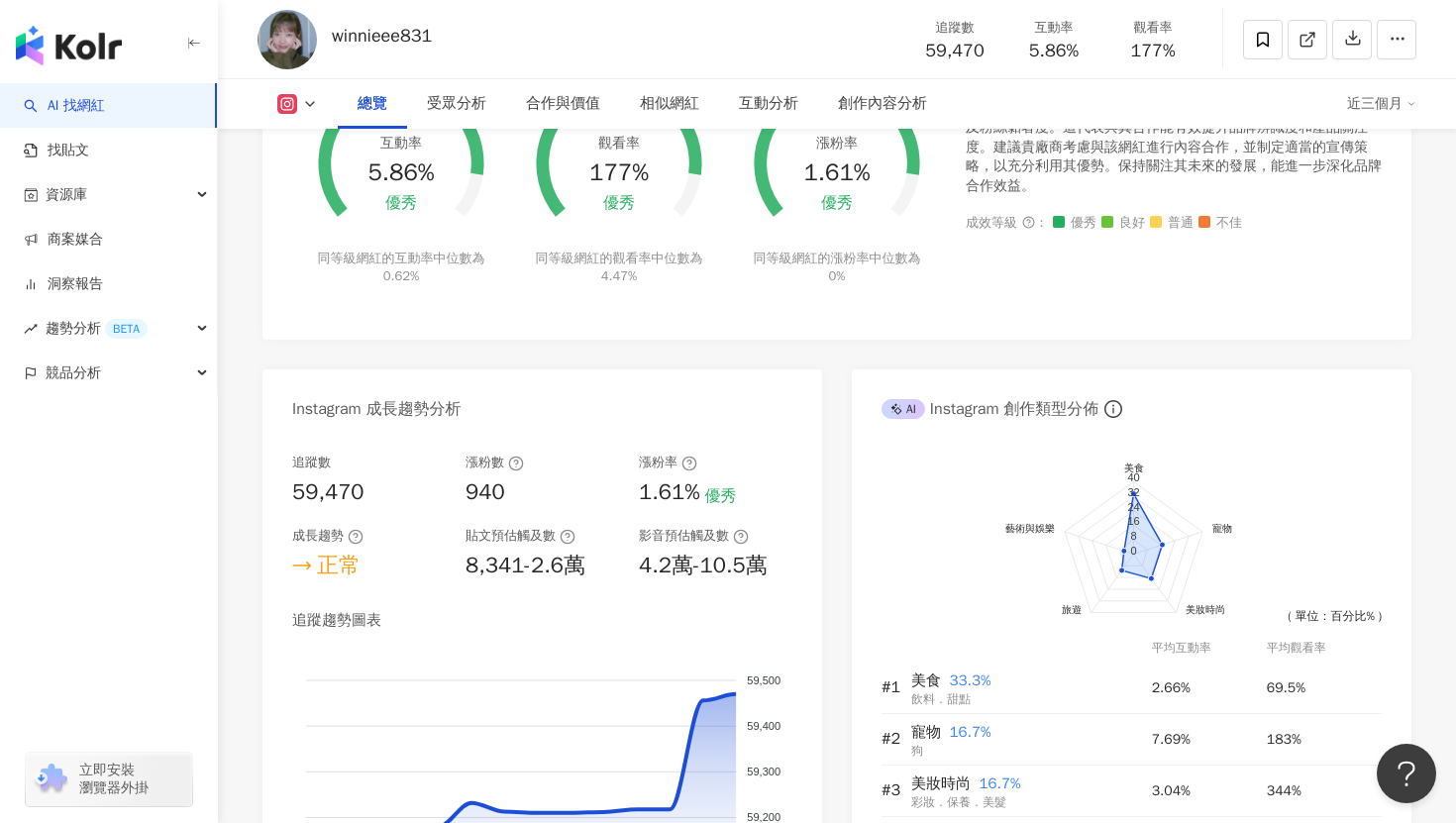scroll, scrollTop: 839, scrollLeft: 0, axis: vertical 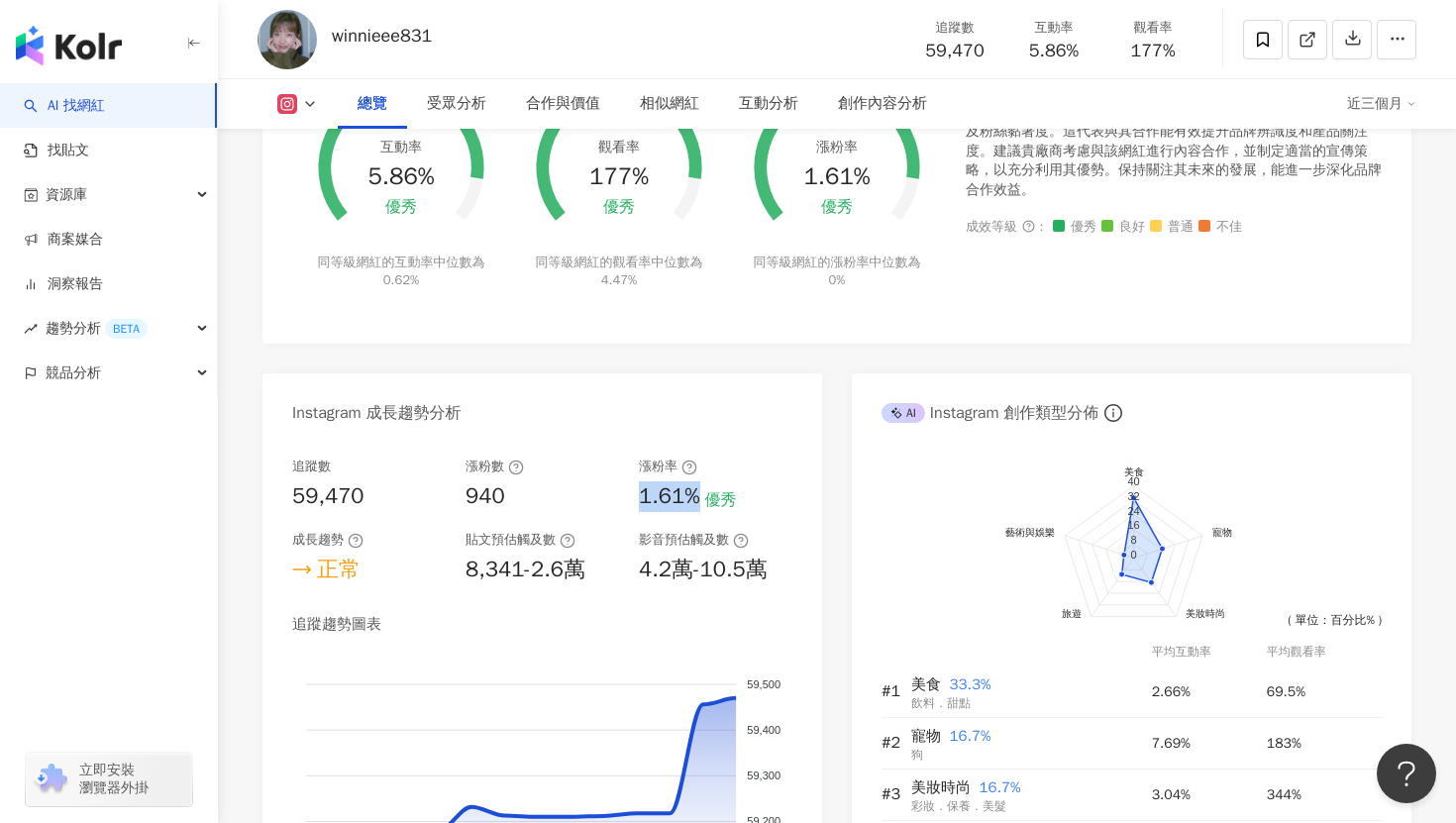 drag, startPoint x: 636, startPoint y: 497, endPoint x: 698, endPoint y: 500, distance: 62.07254 